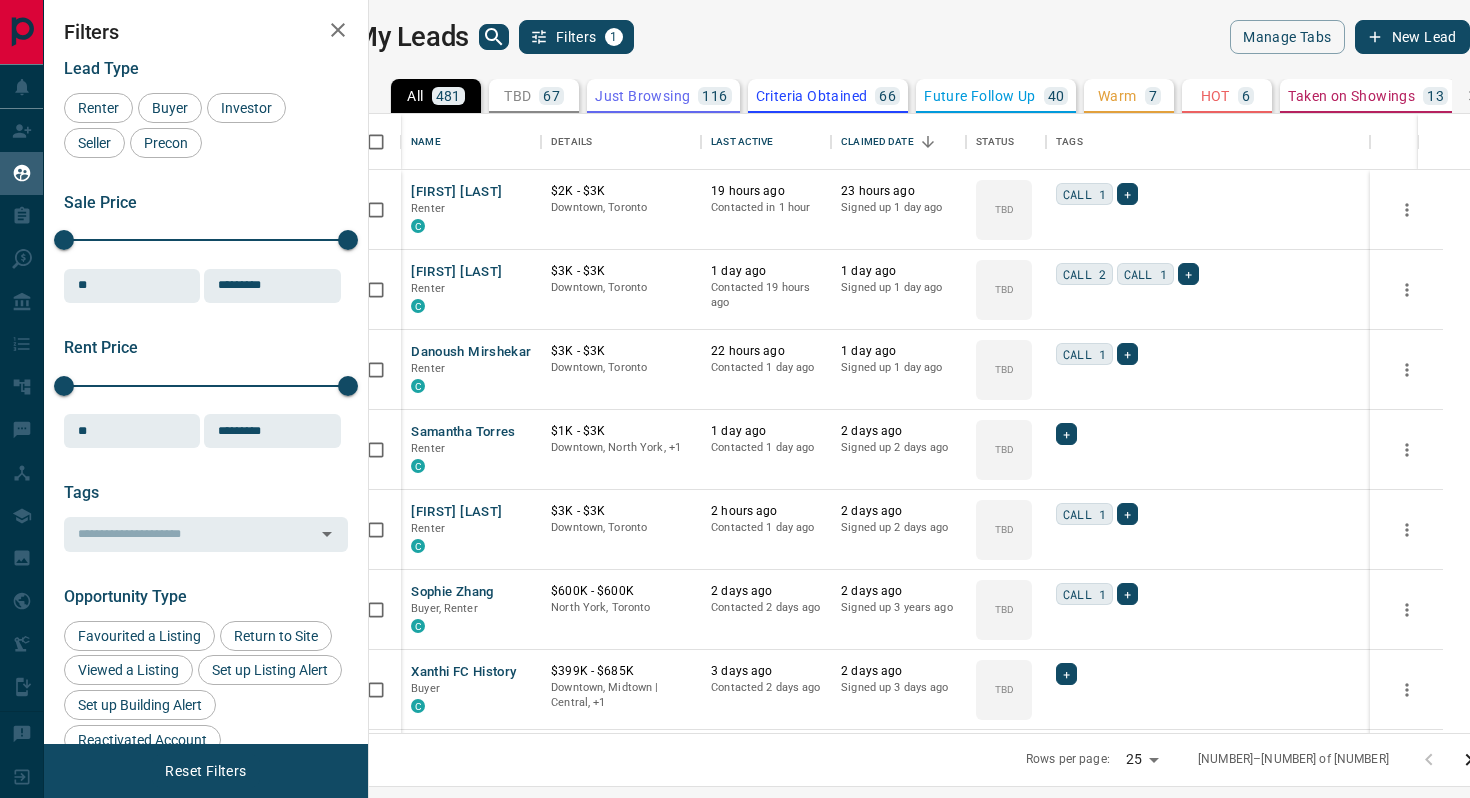 scroll, scrollTop: 0, scrollLeft: 0, axis: both 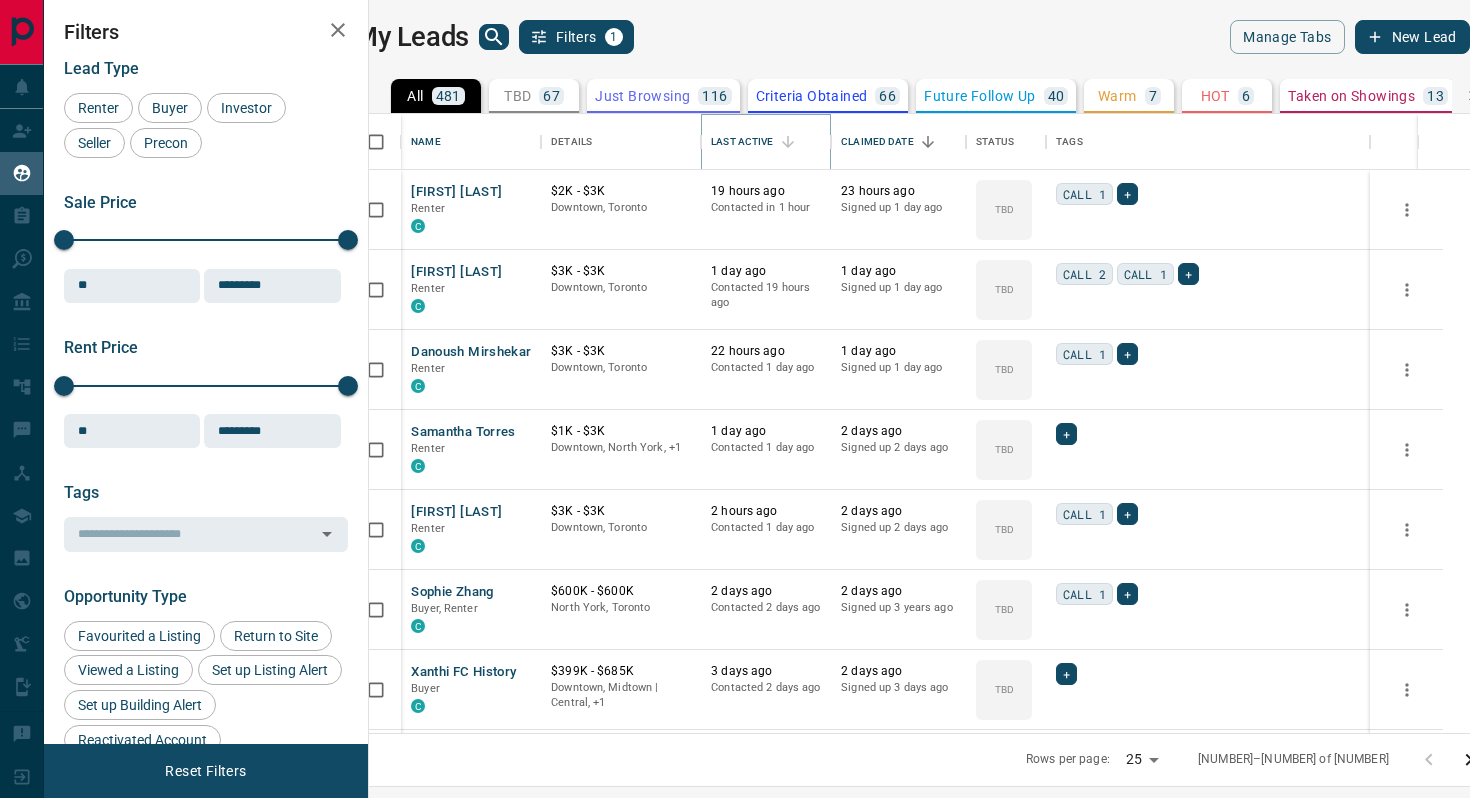 click 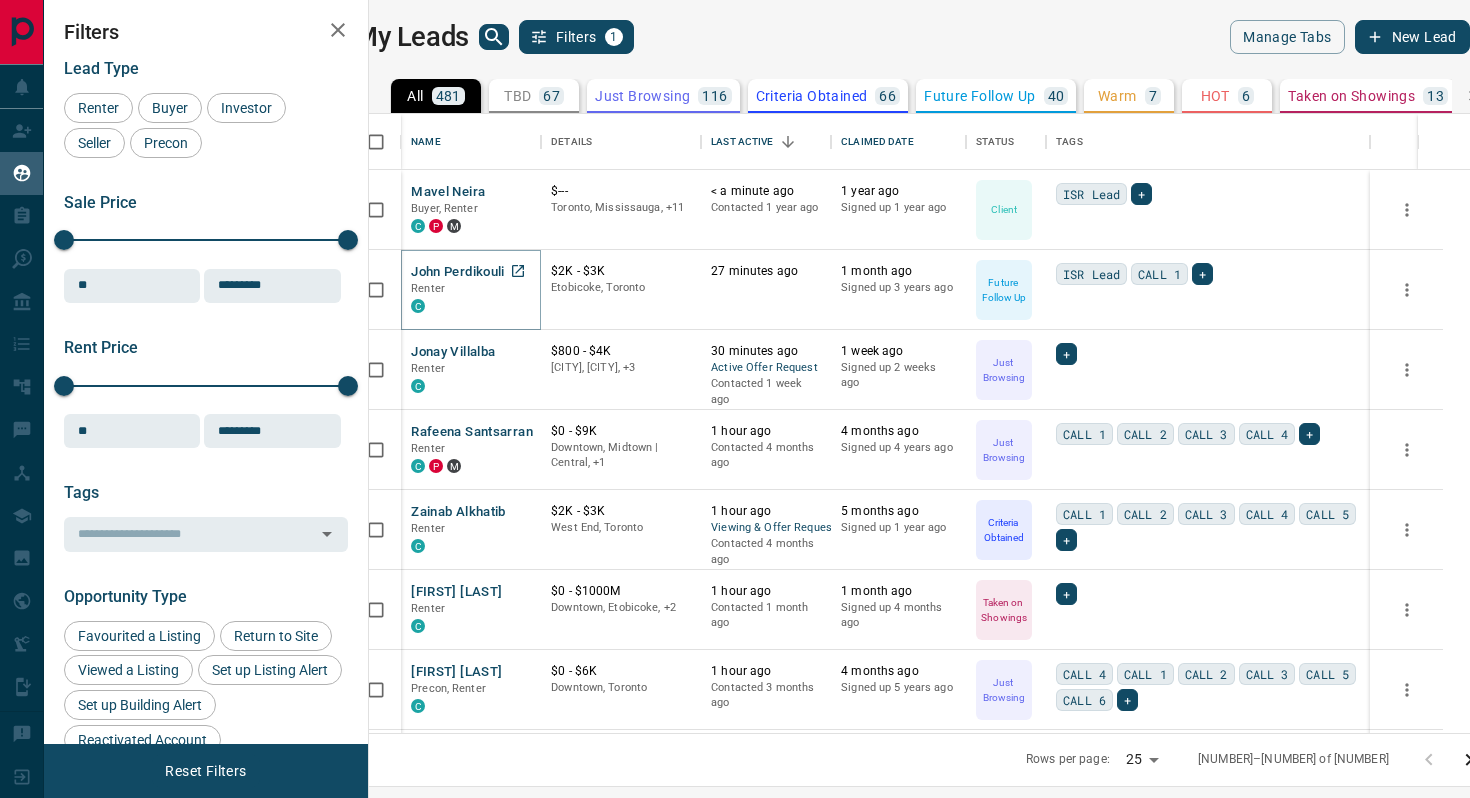 click on "John Perdikoulias" at bounding box center [465, 272] 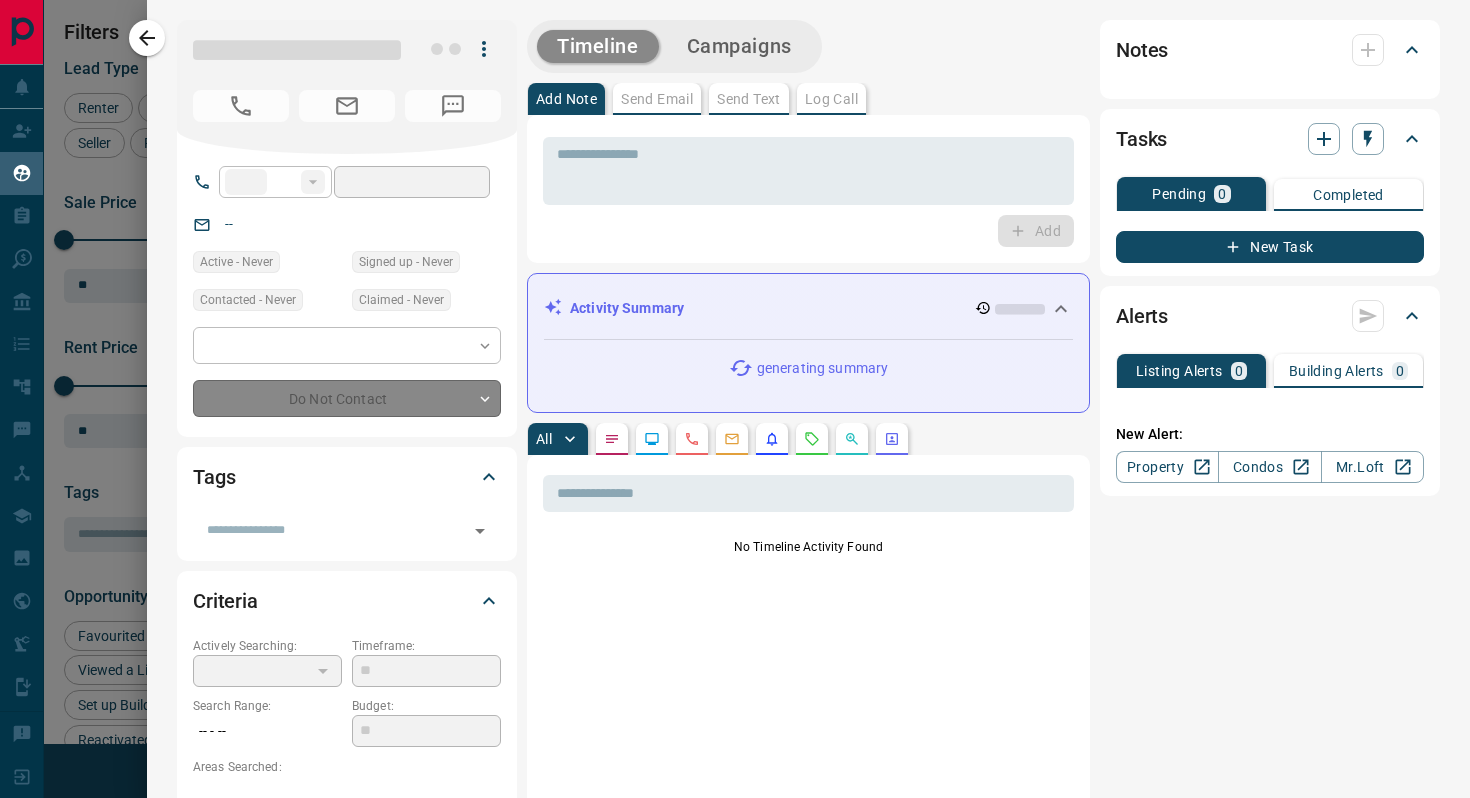 type on "**" 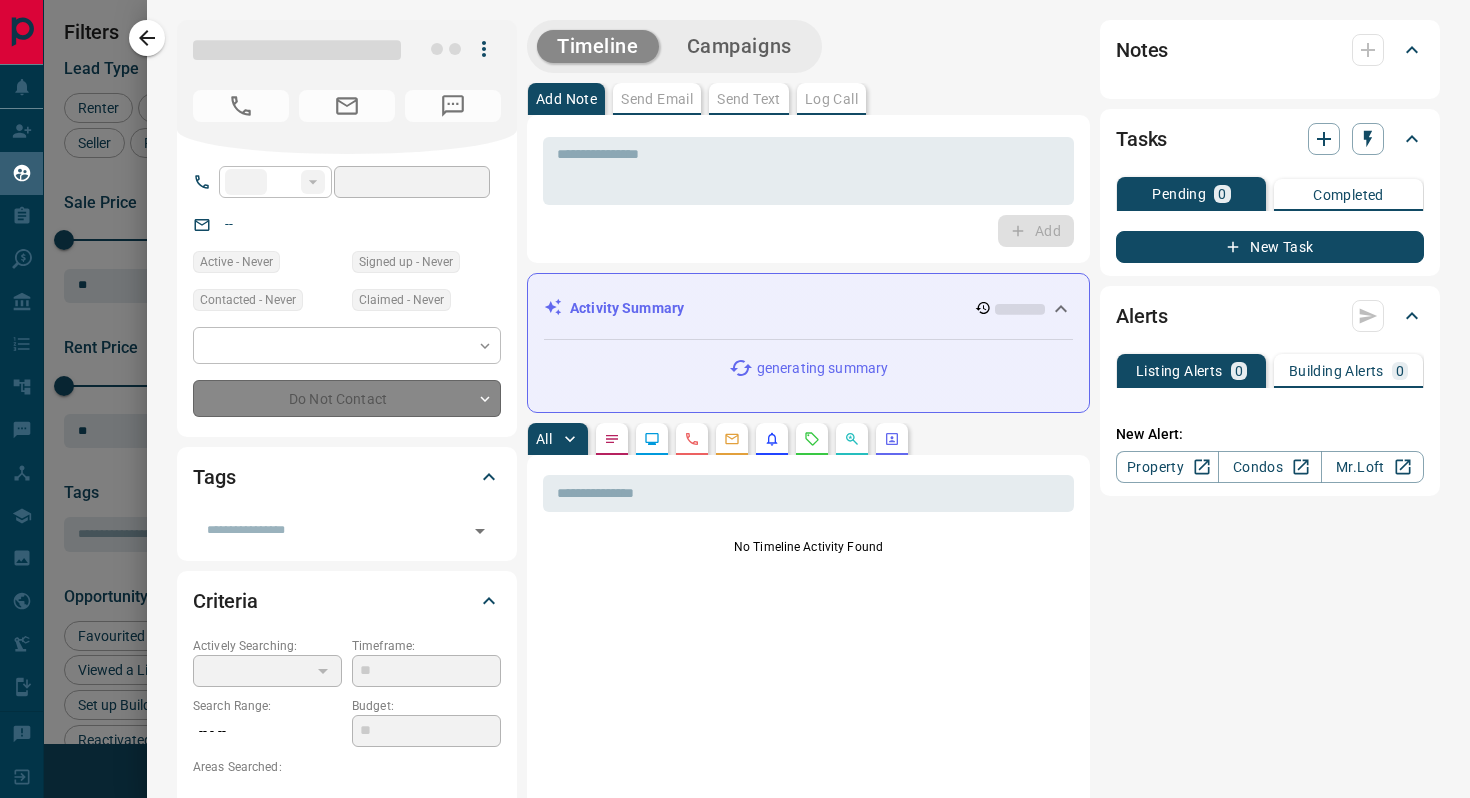 type on "**********" 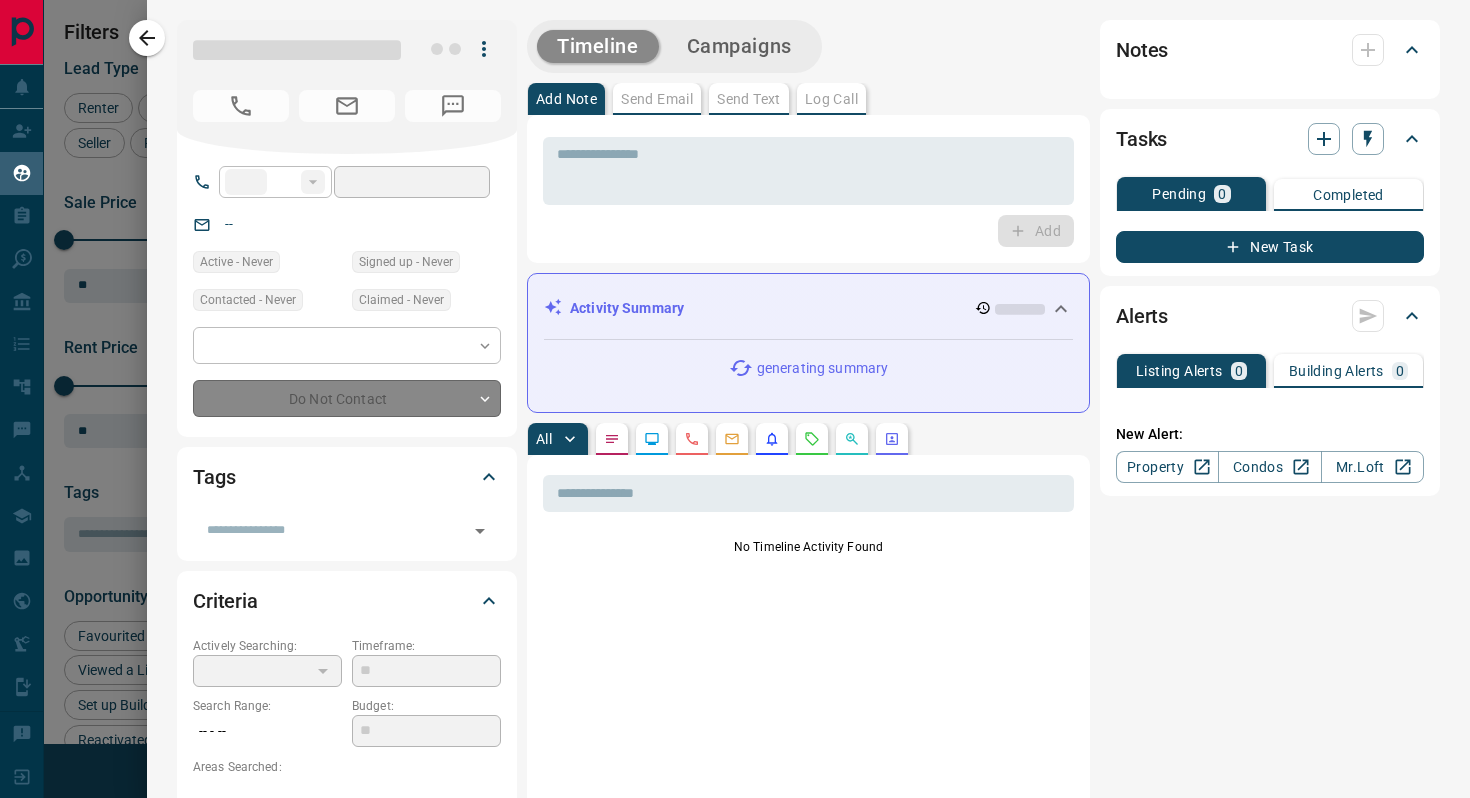 type on "**********" 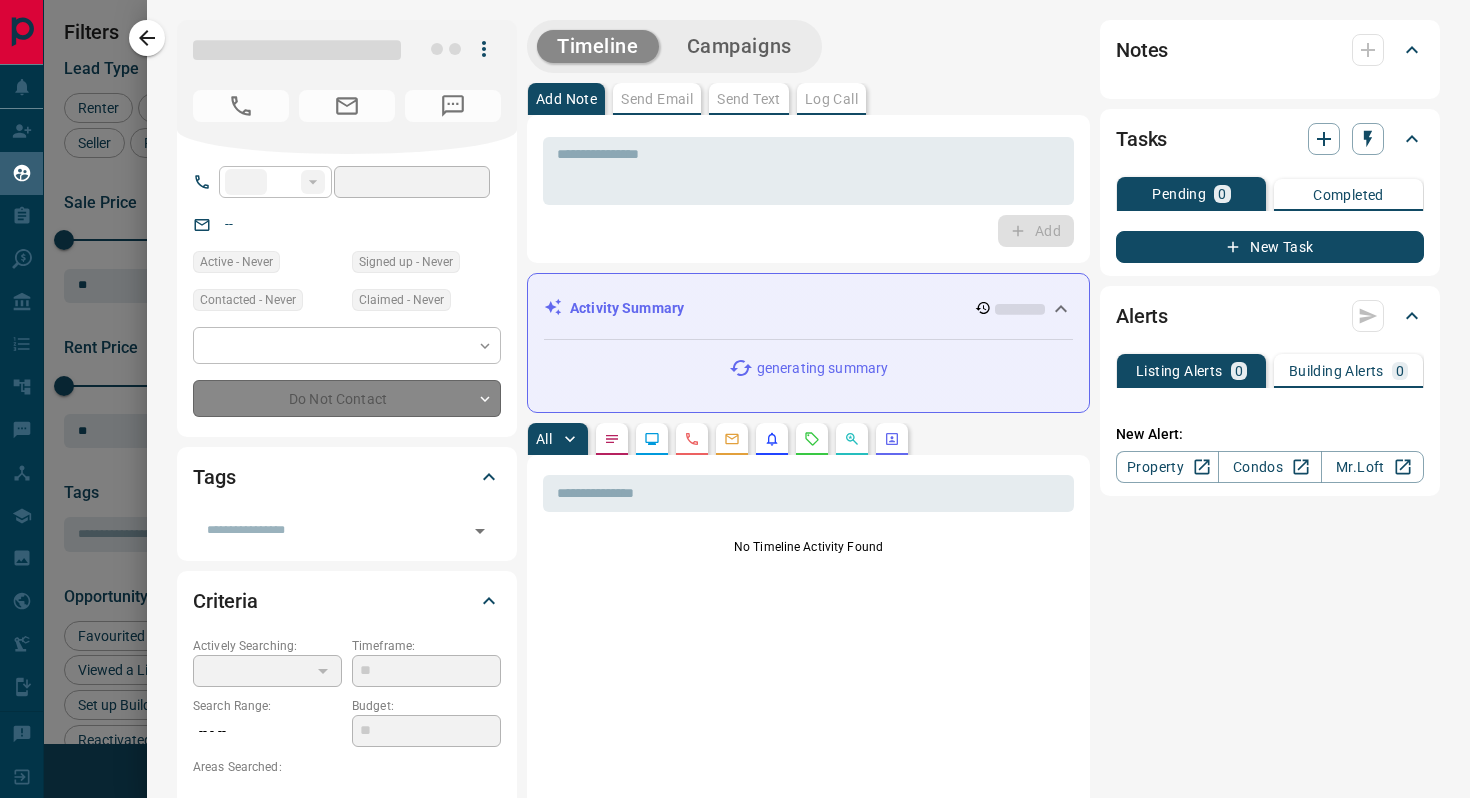 type on "*" 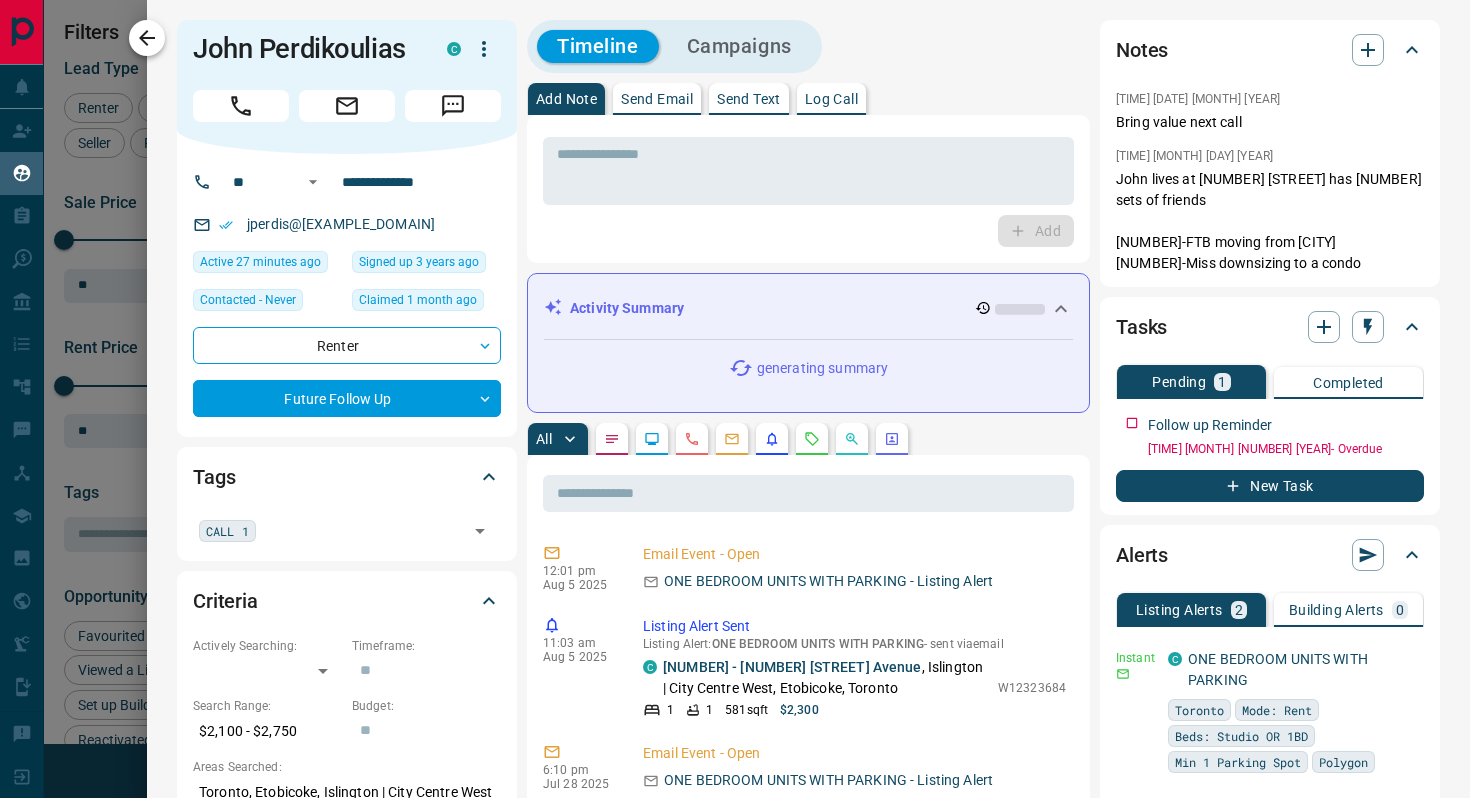 click 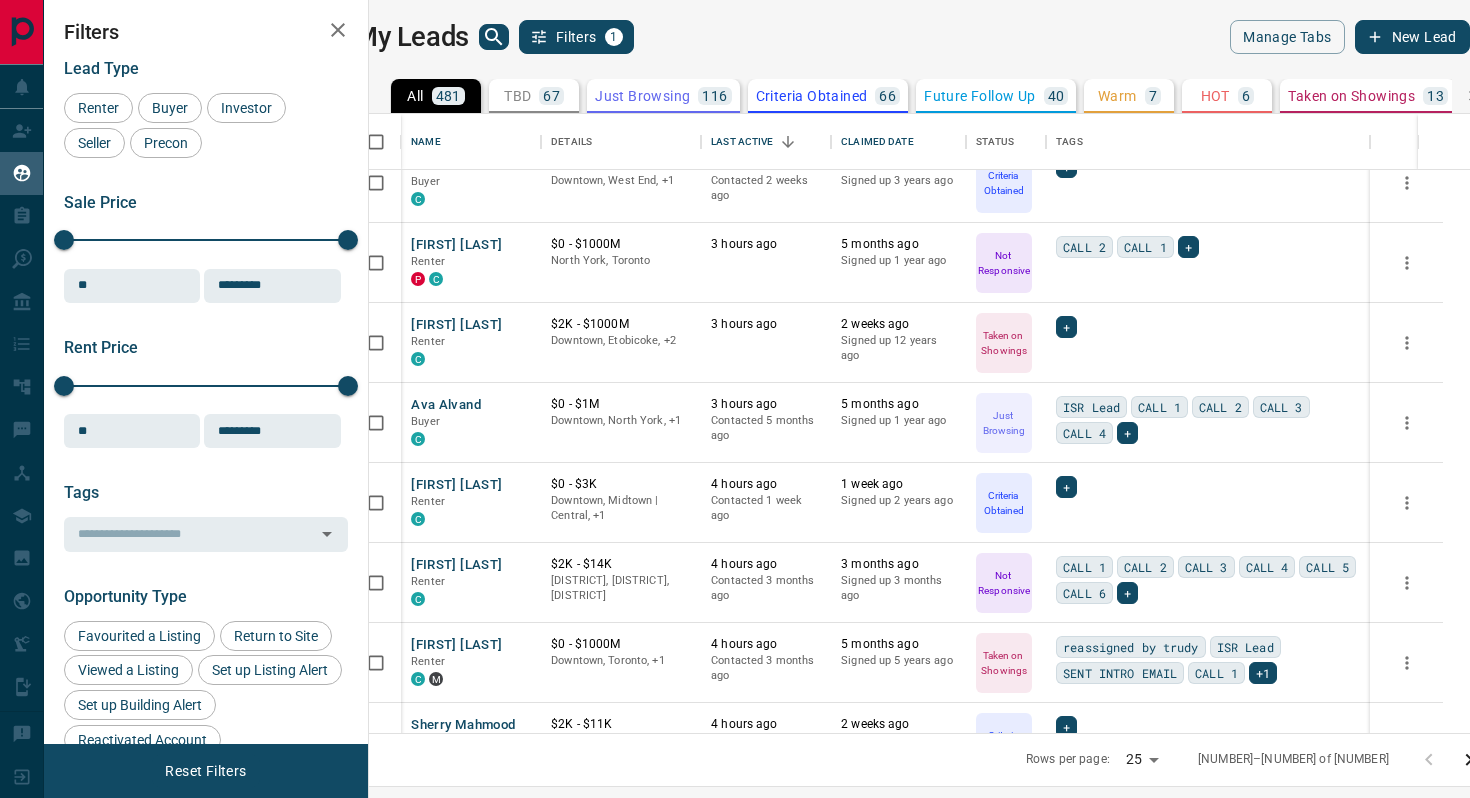 scroll, scrollTop: 1003, scrollLeft: 0, axis: vertical 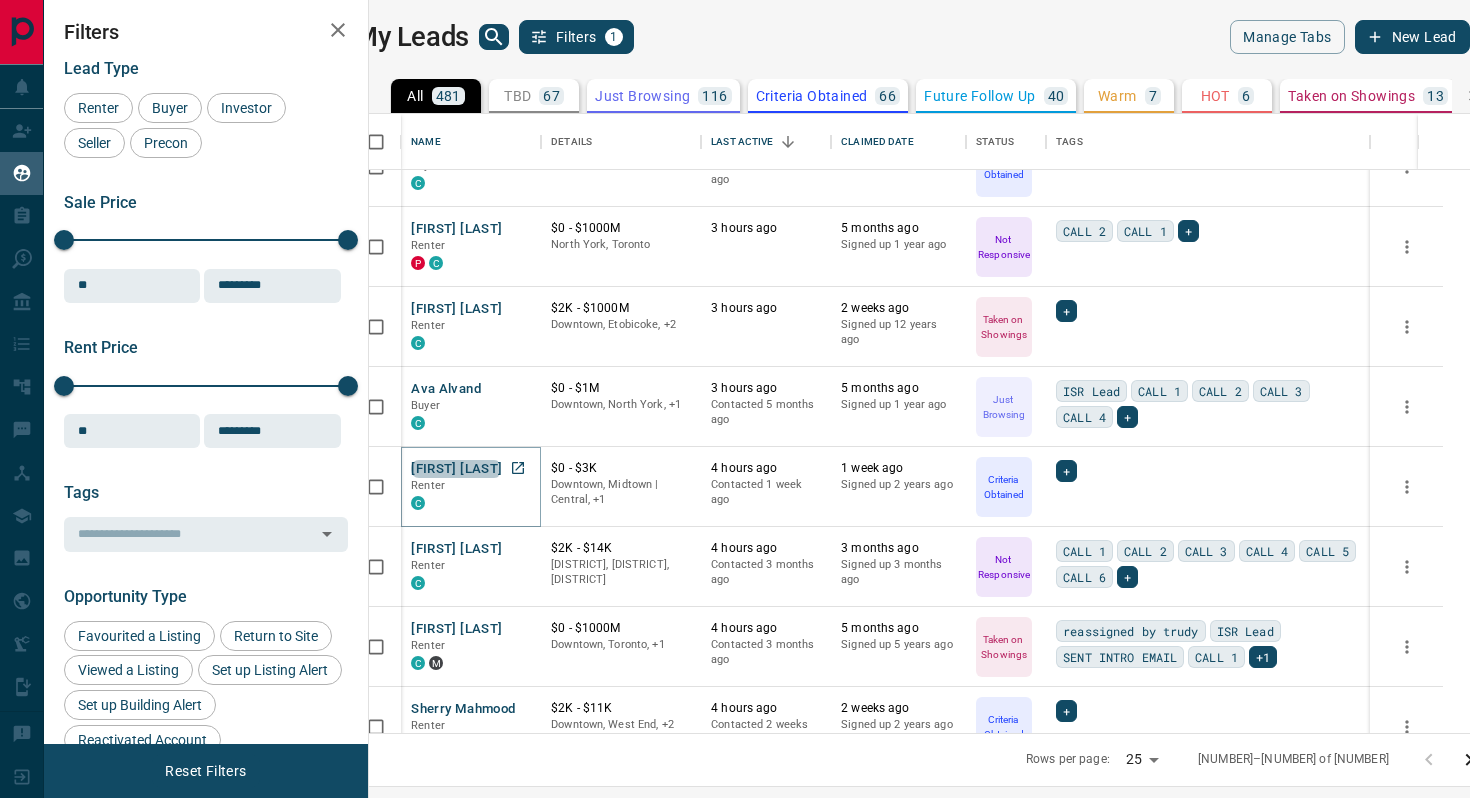 click on "[FIRST] [LAST]" at bounding box center (456, 469) 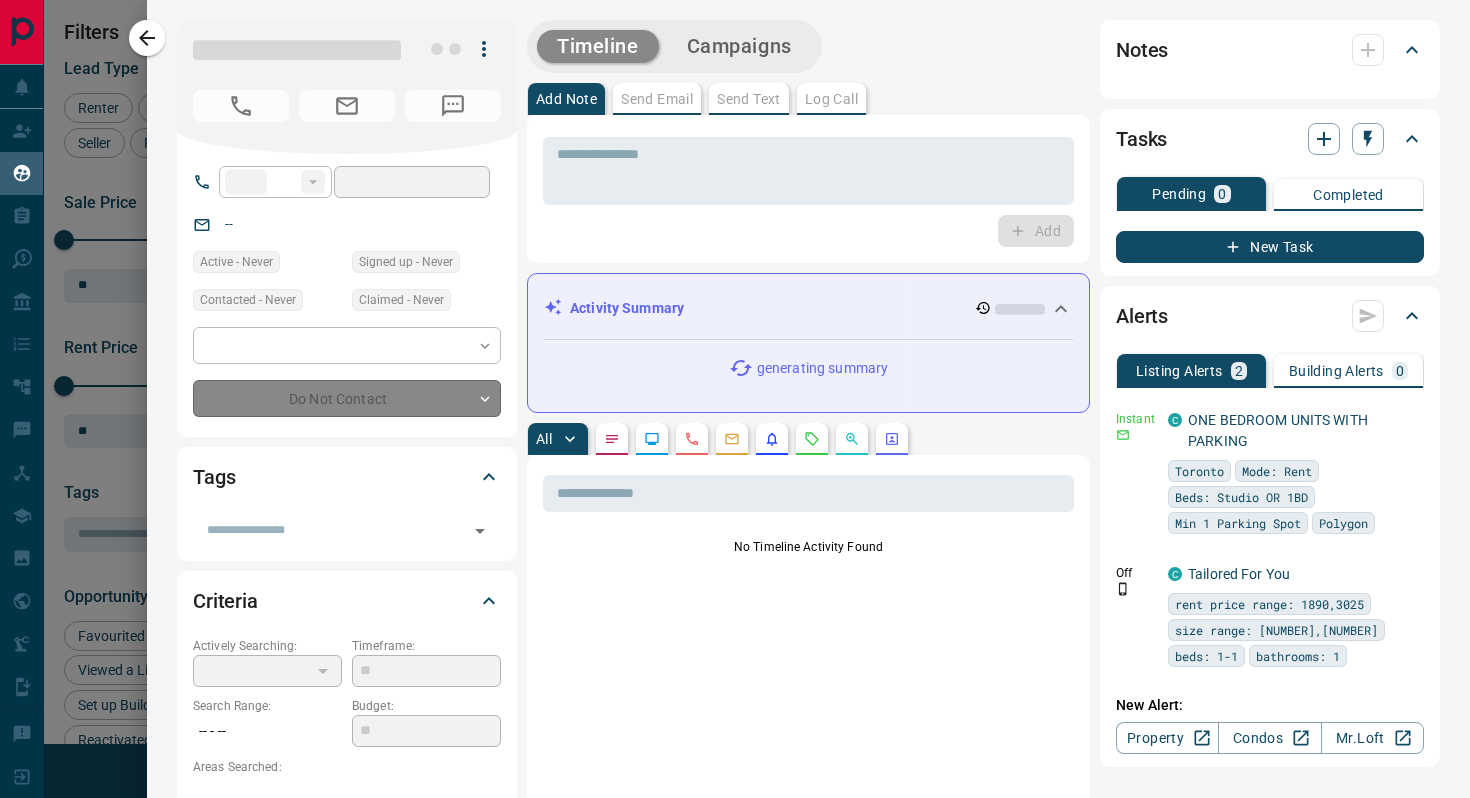 type on "**" 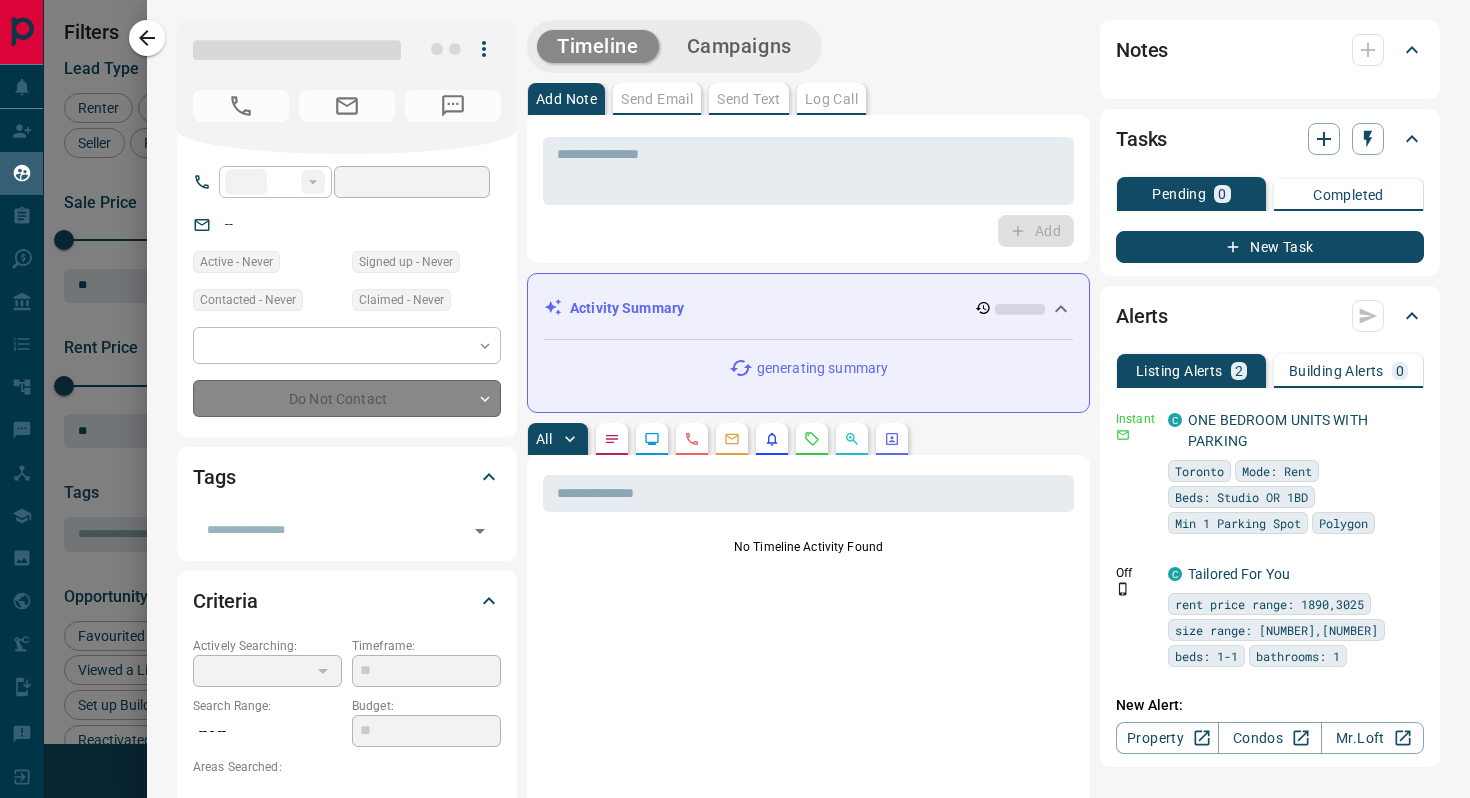 type on "**********" 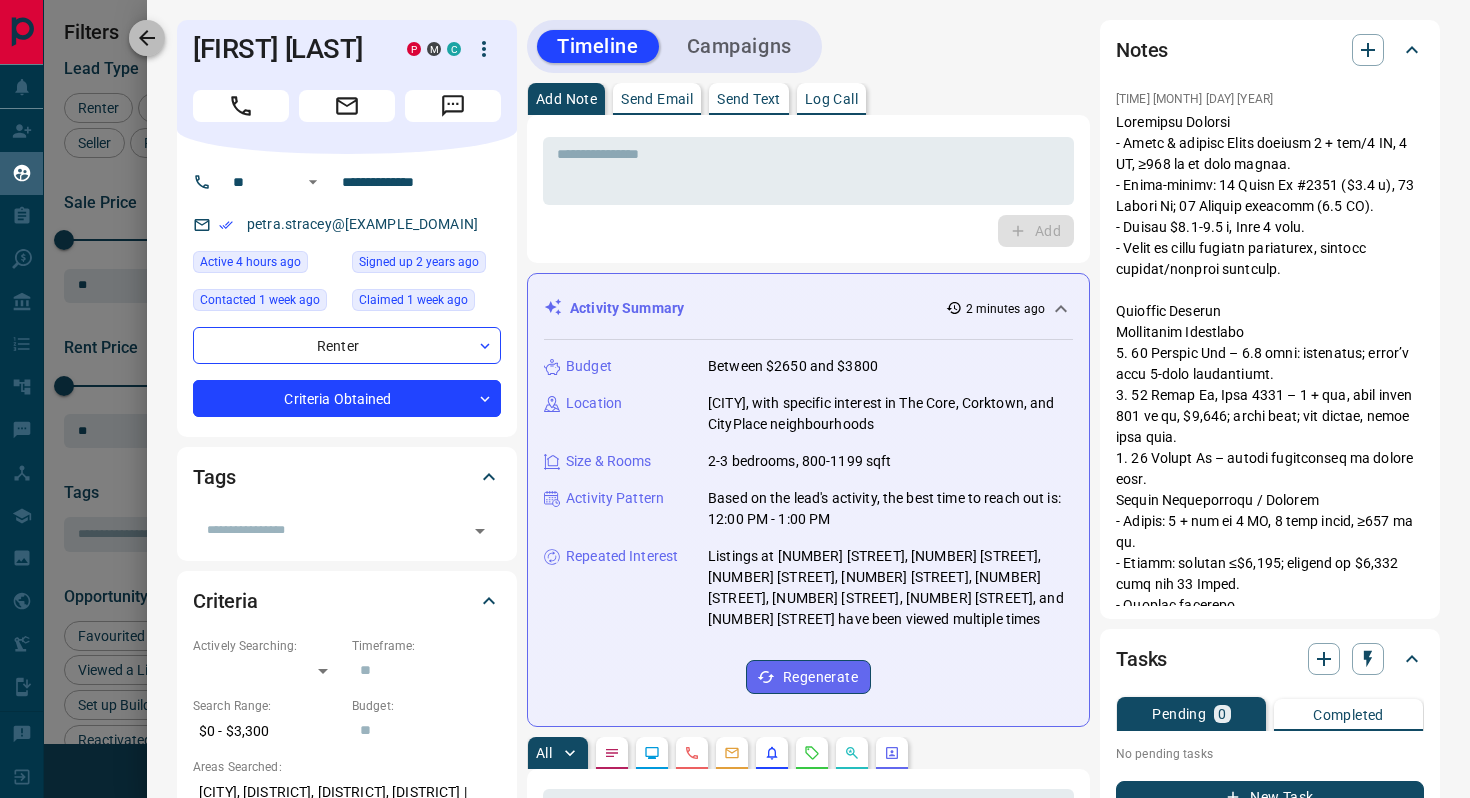 click 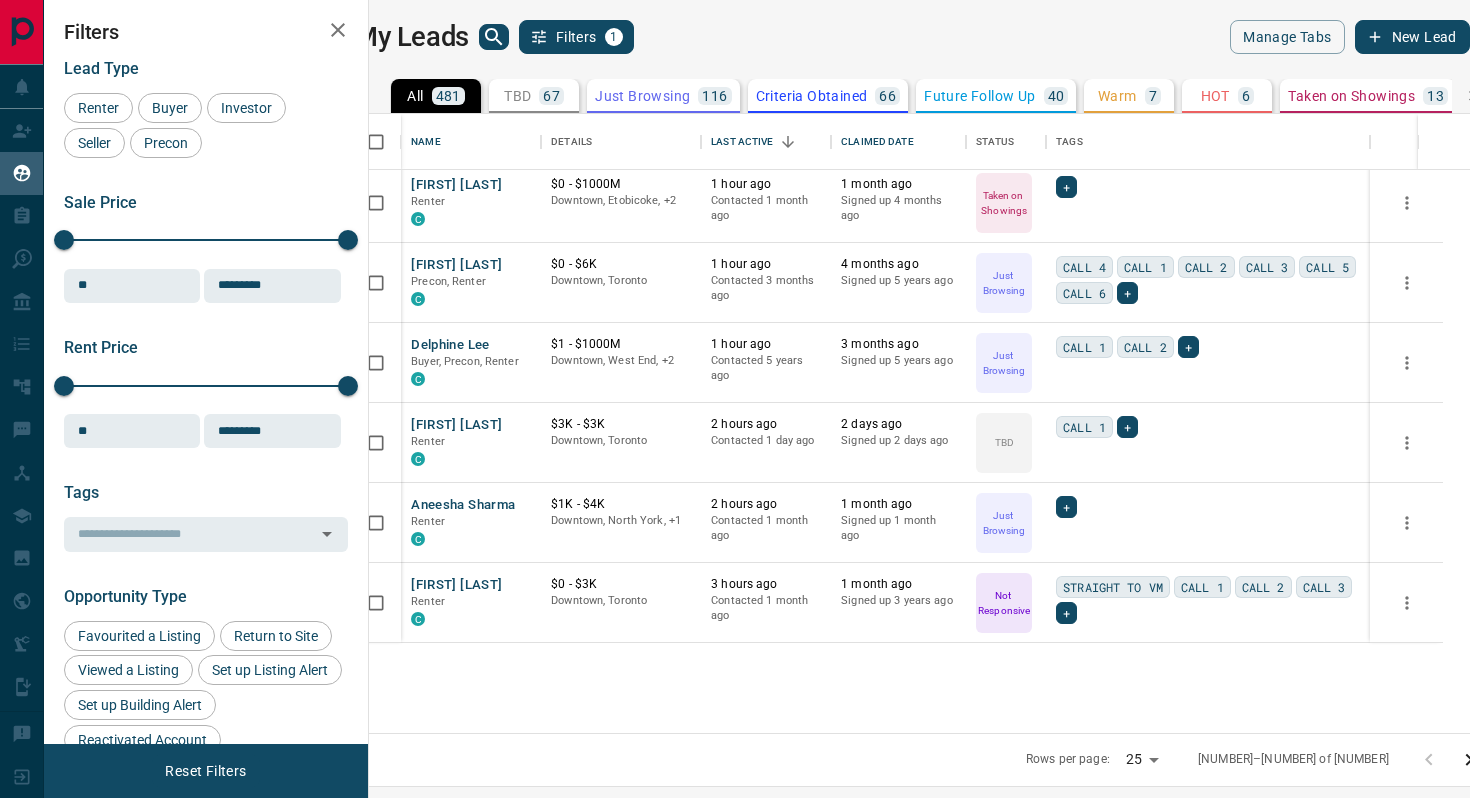 scroll, scrollTop: 0, scrollLeft: 0, axis: both 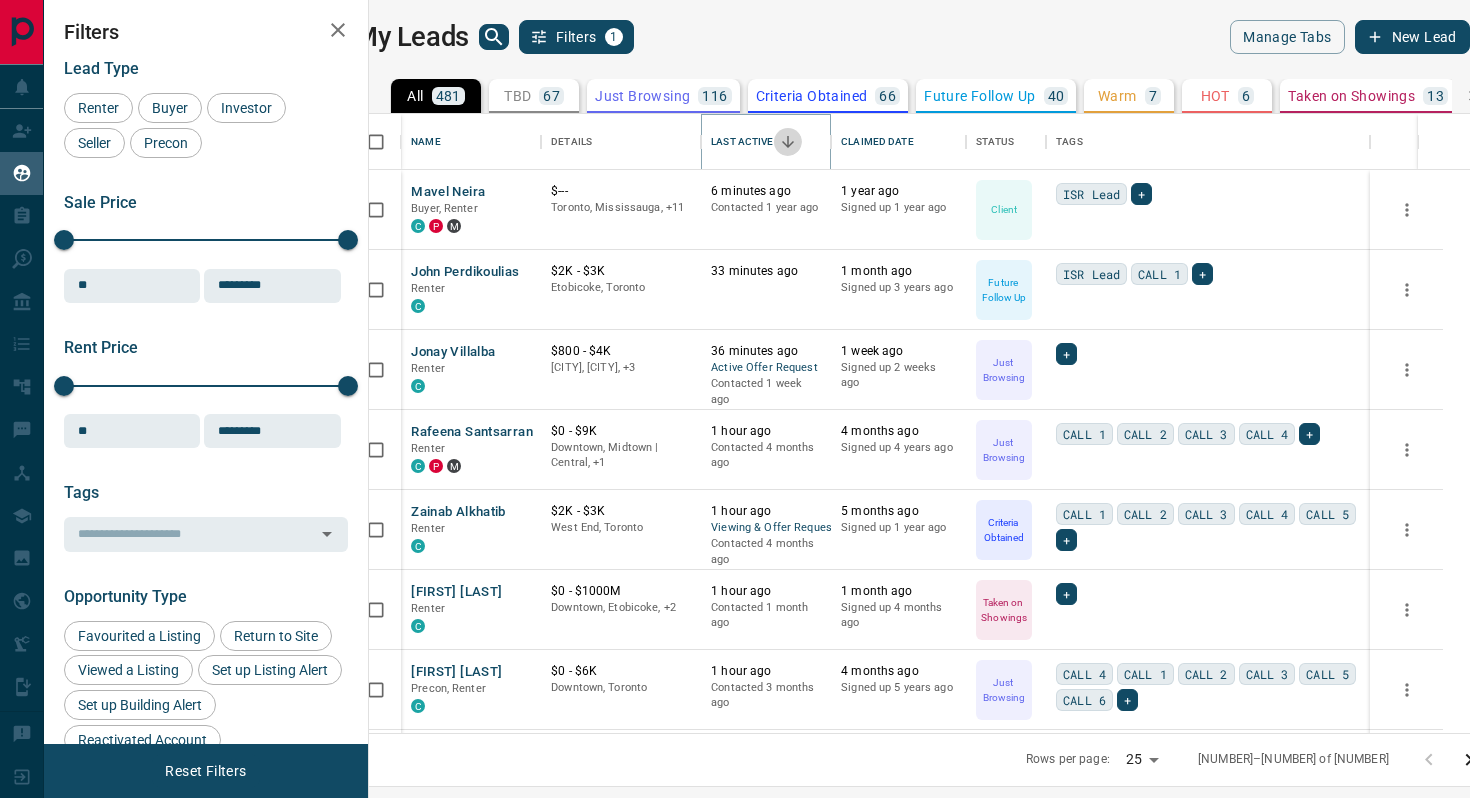 click 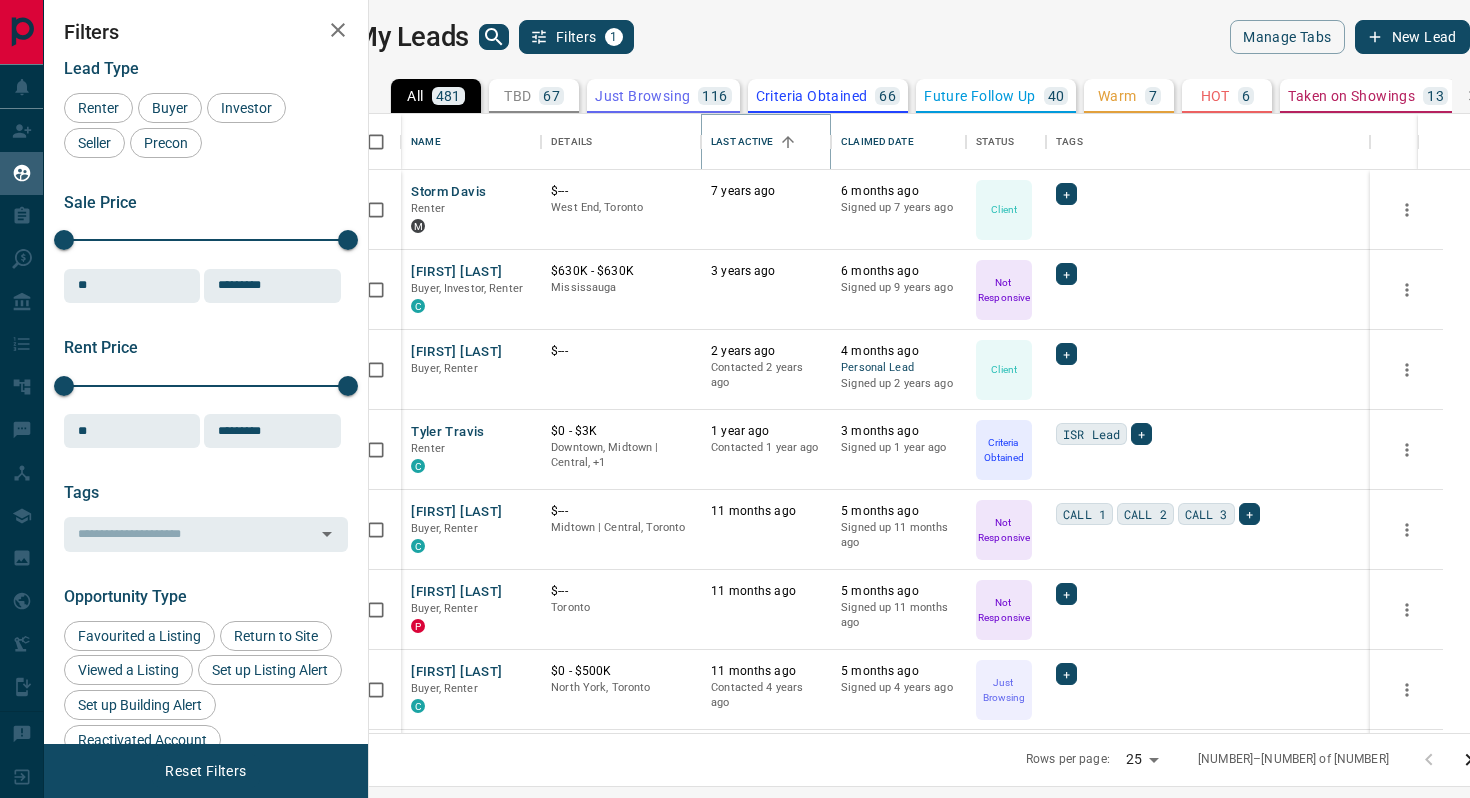 click 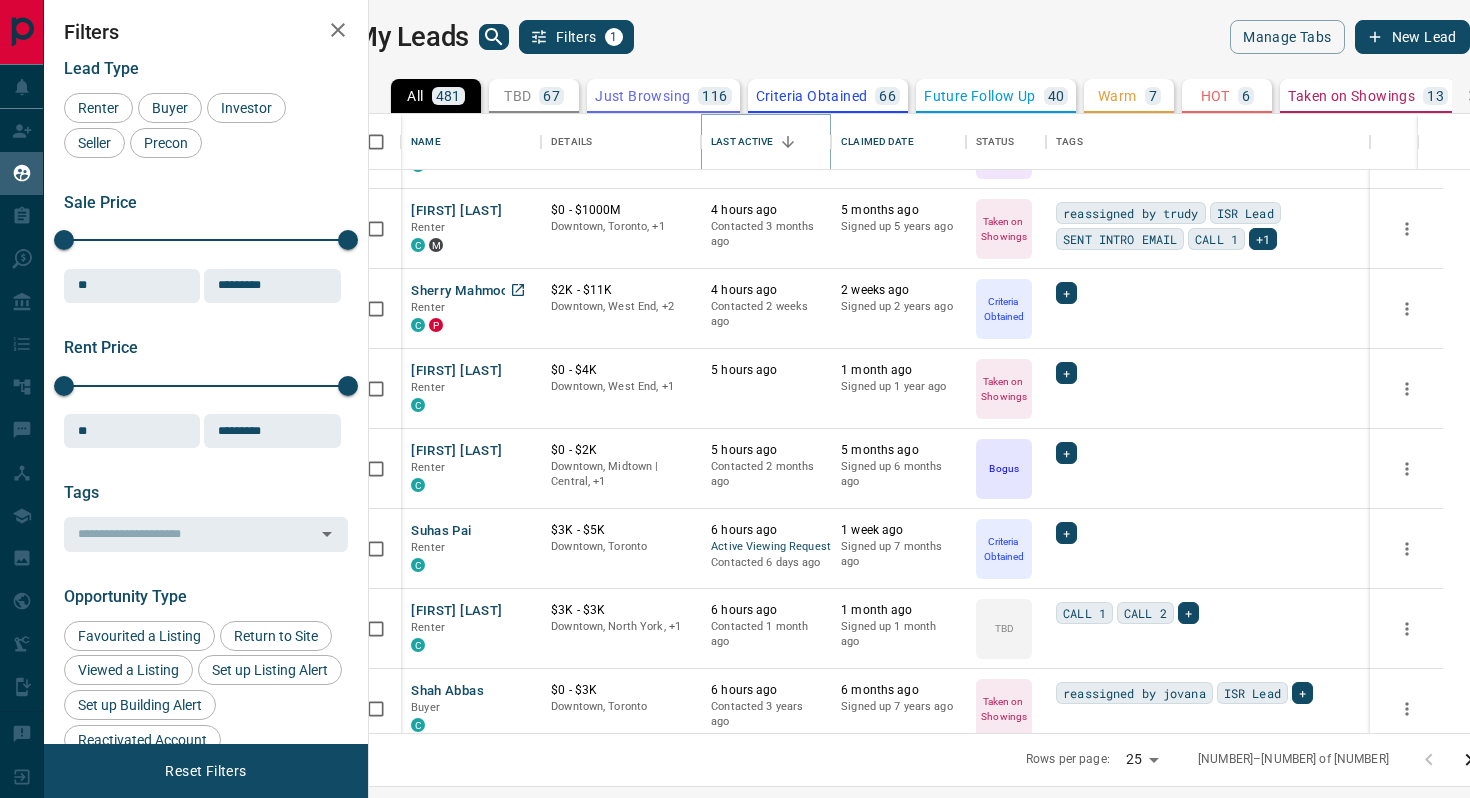 scroll, scrollTop: 1437, scrollLeft: 0, axis: vertical 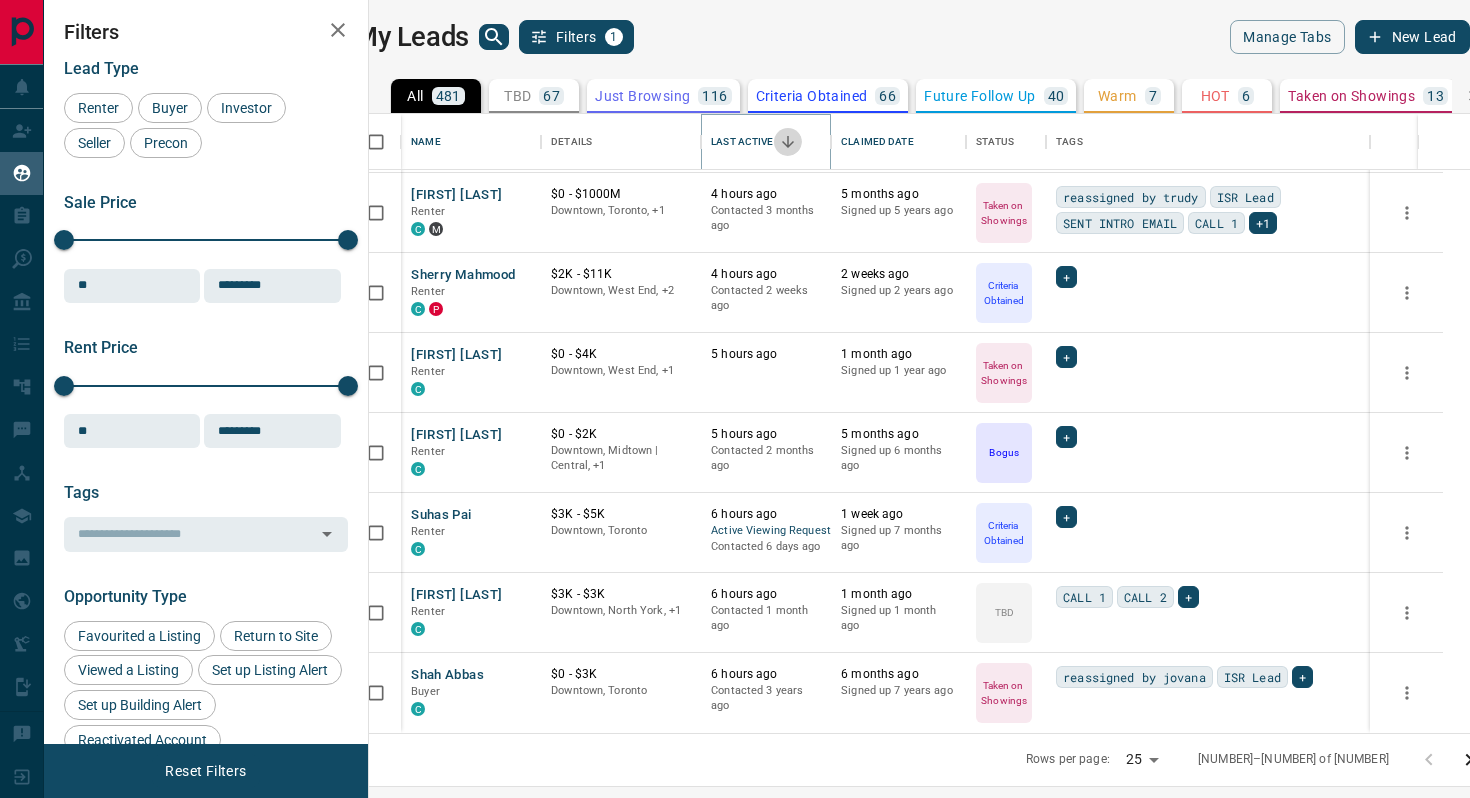 click 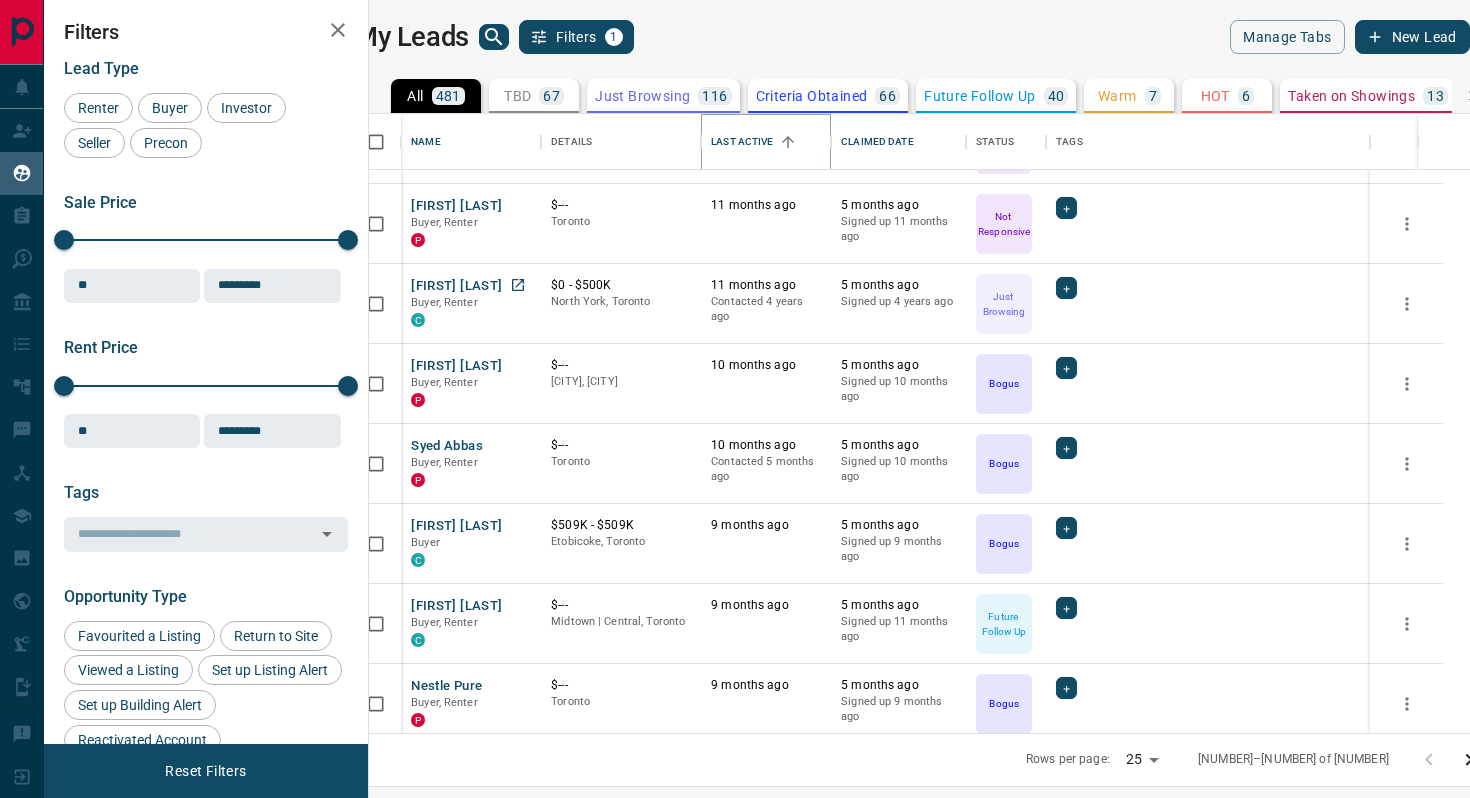 scroll, scrollTop: 0, scrollLeft: 0, axis: both 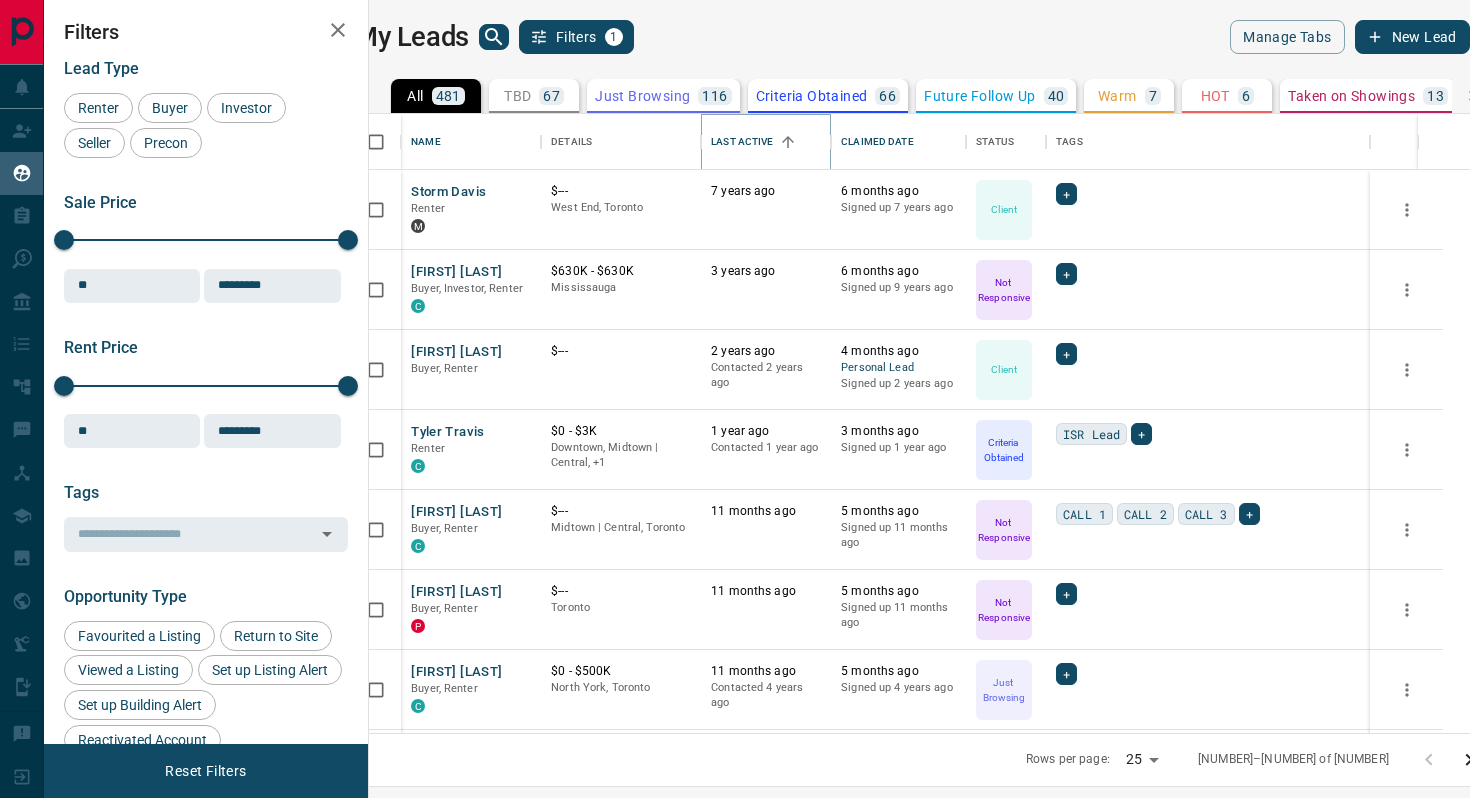 click 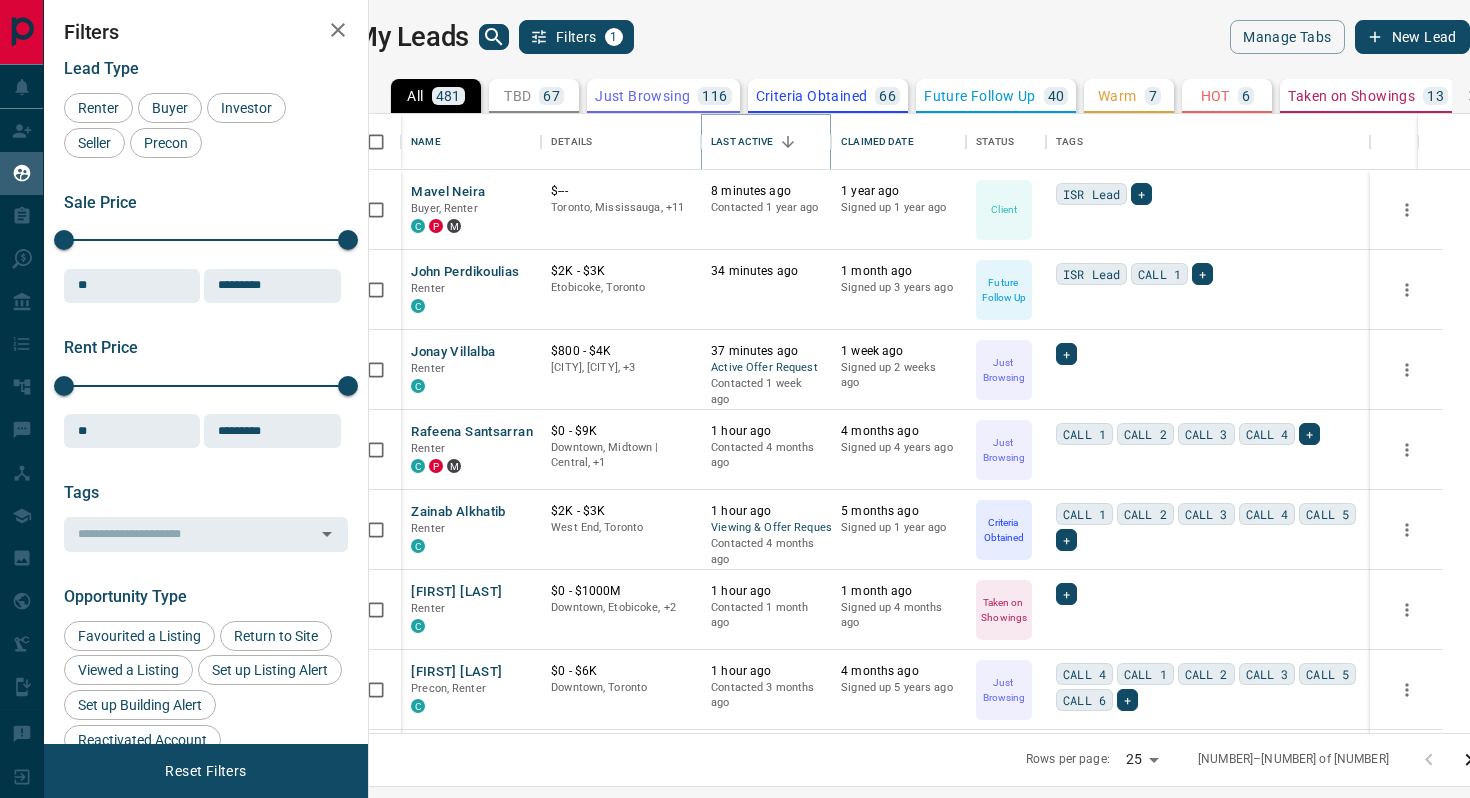 scroll, scrollTop: 15, scrollLeft: 0, axis: vertical 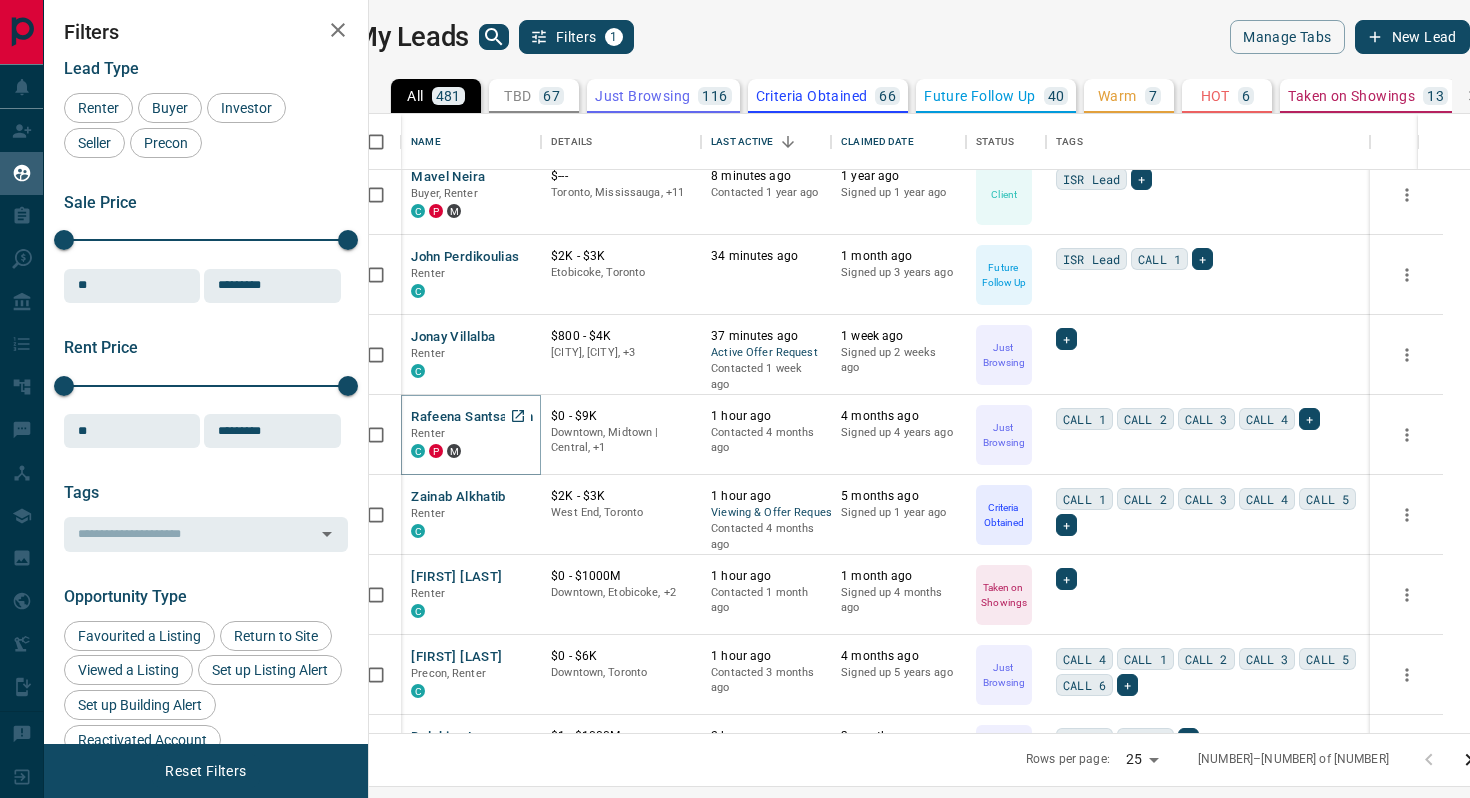 click on "Rafeena Santsarran" at bounding box center (472, 417) 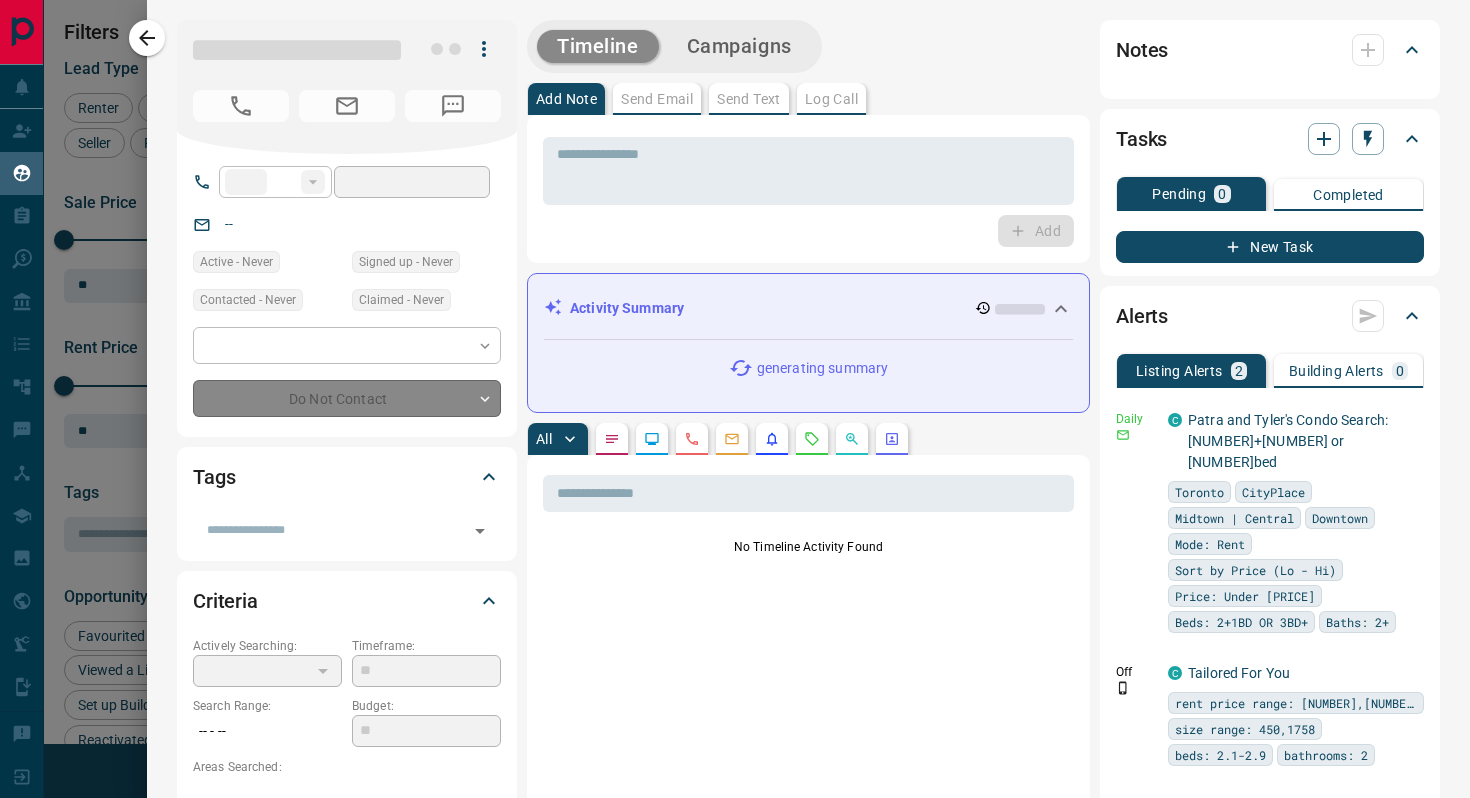 type on "**" 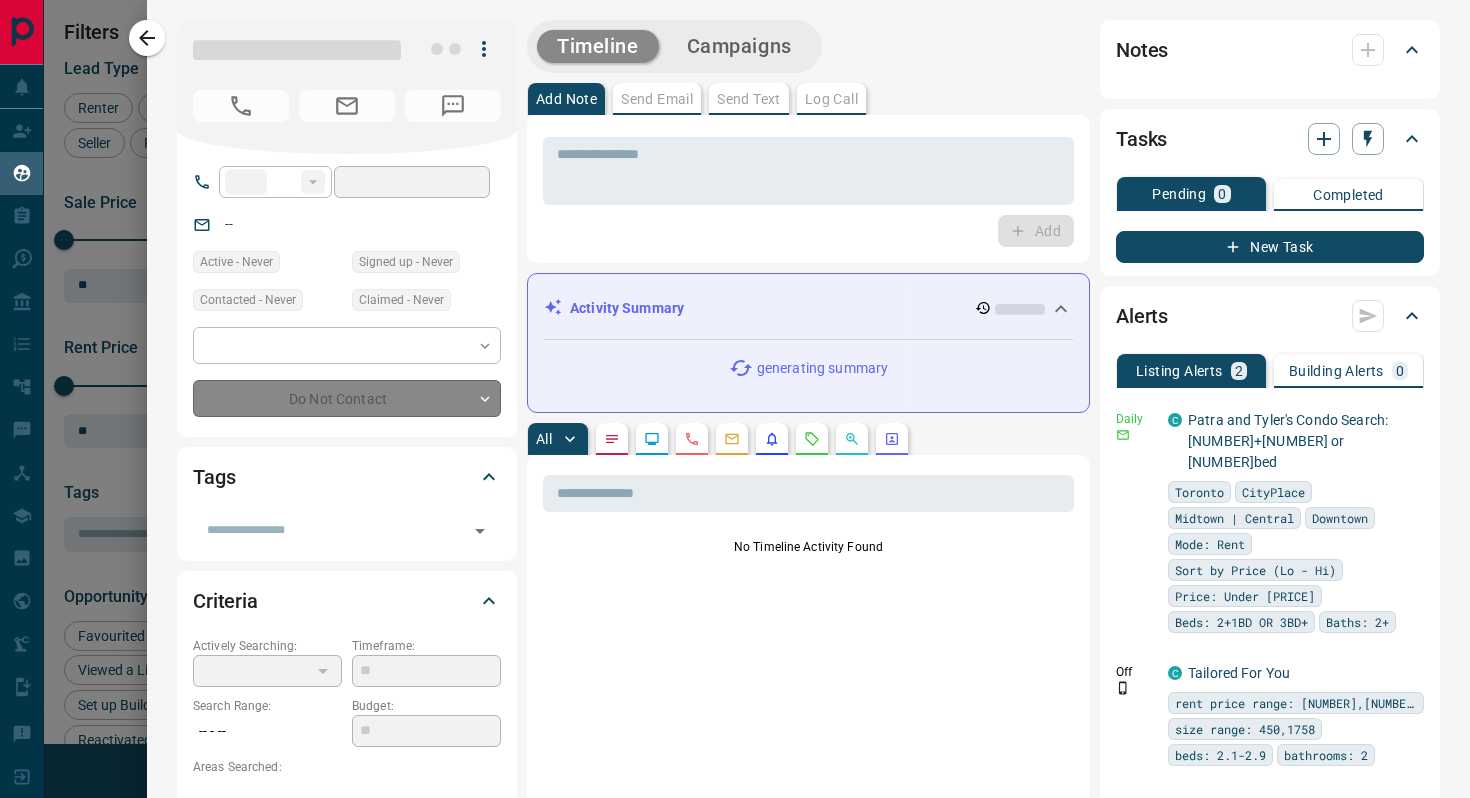 type on "**********" 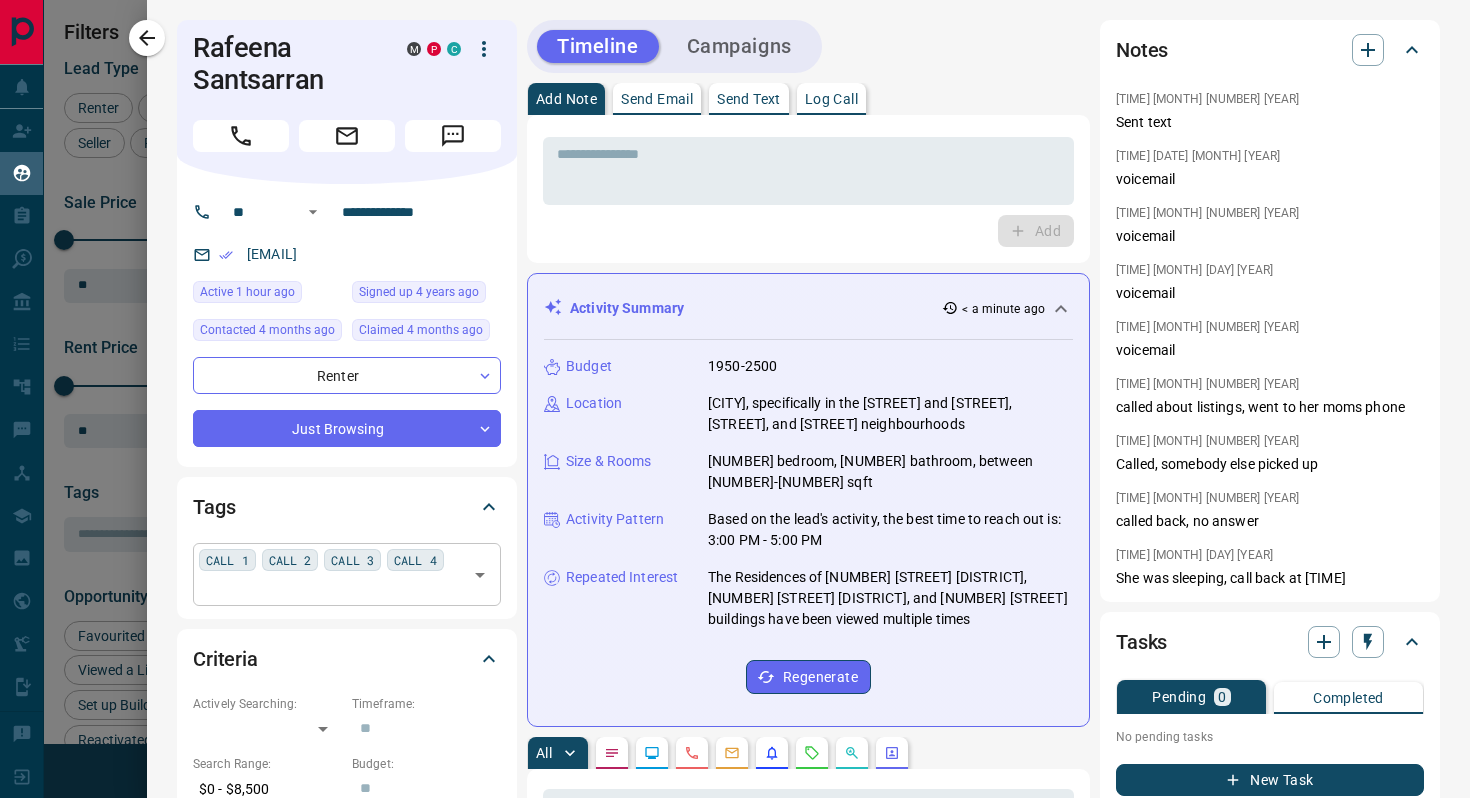 click 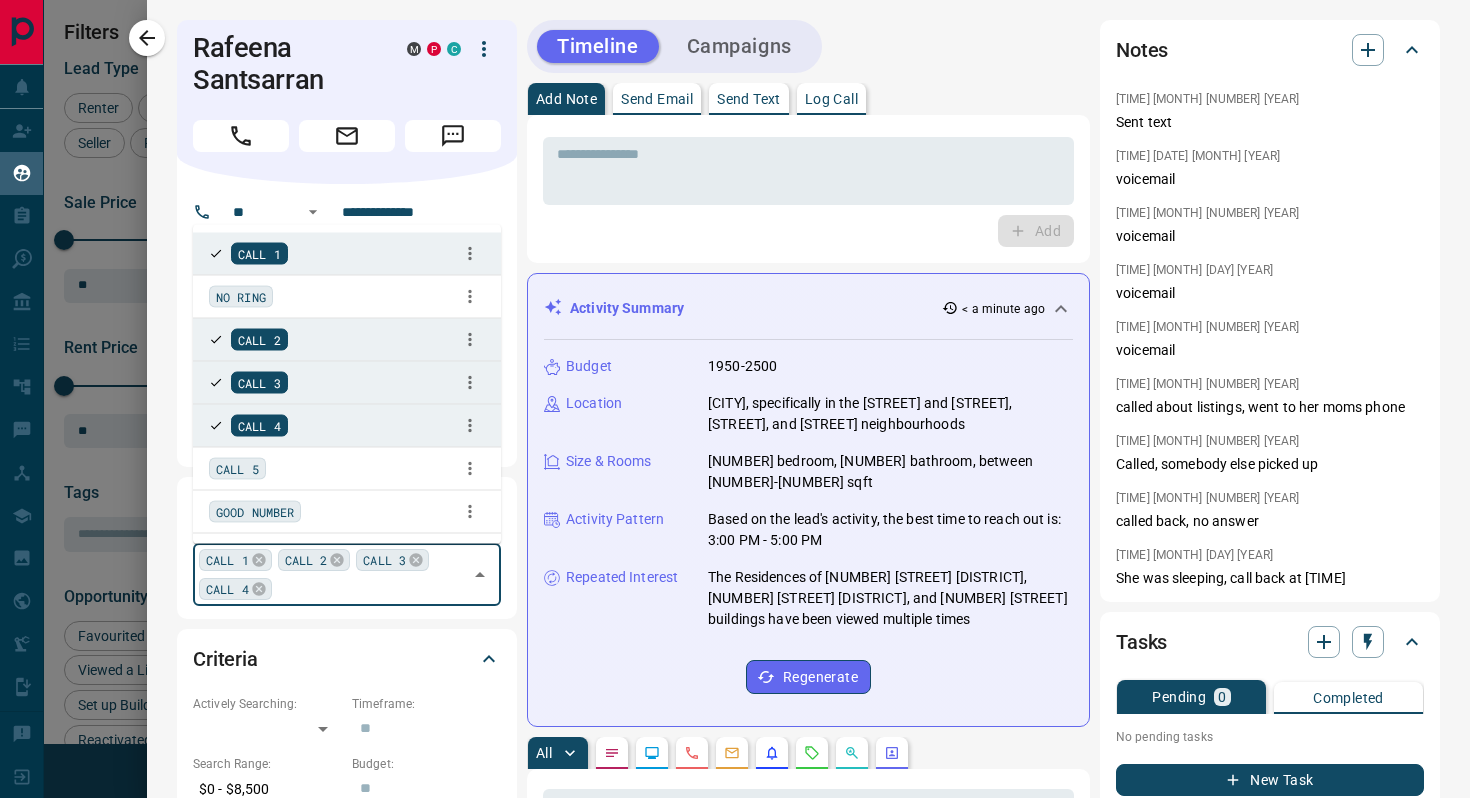 click on "CALL 5" at bounding box center [237, 468] 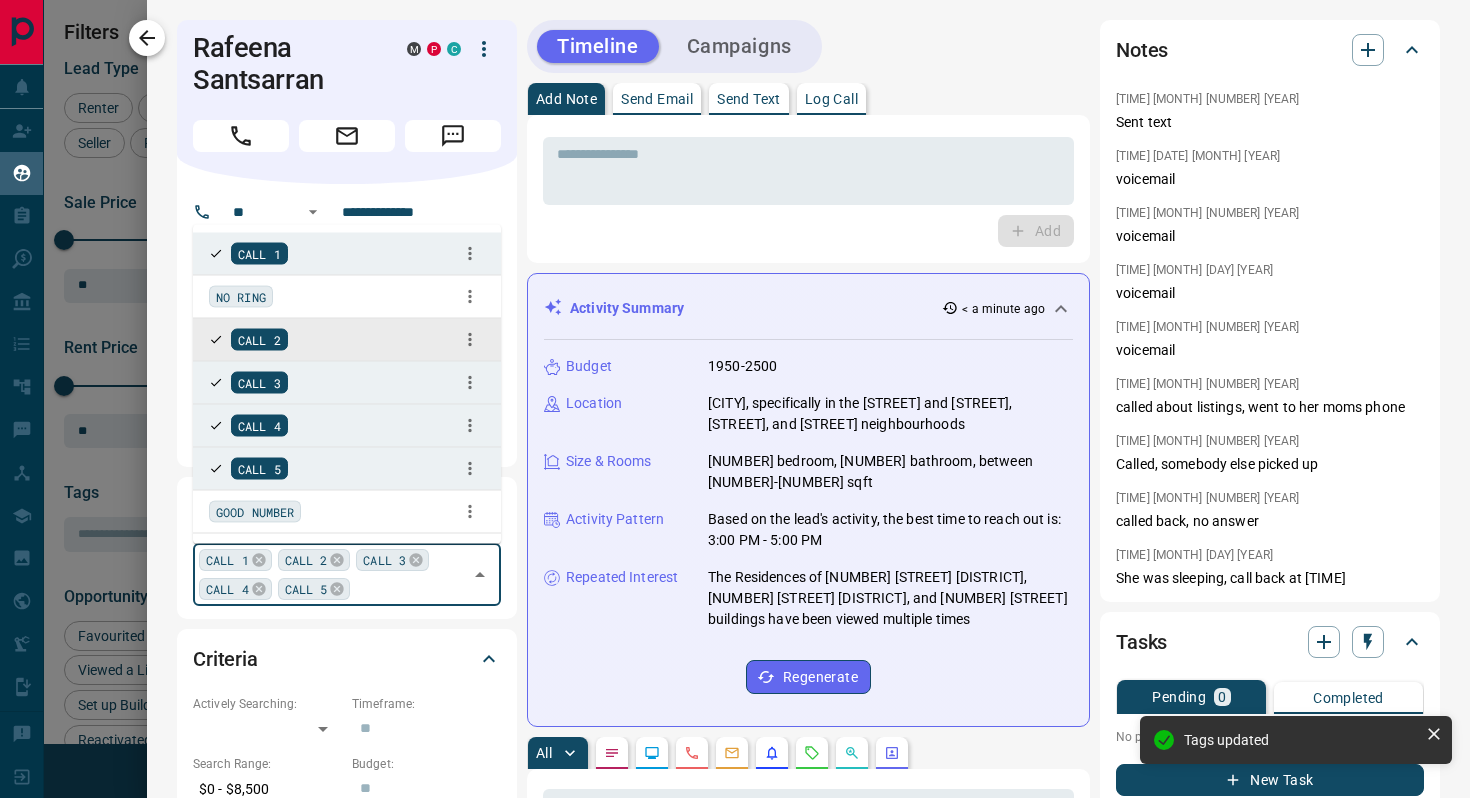 click 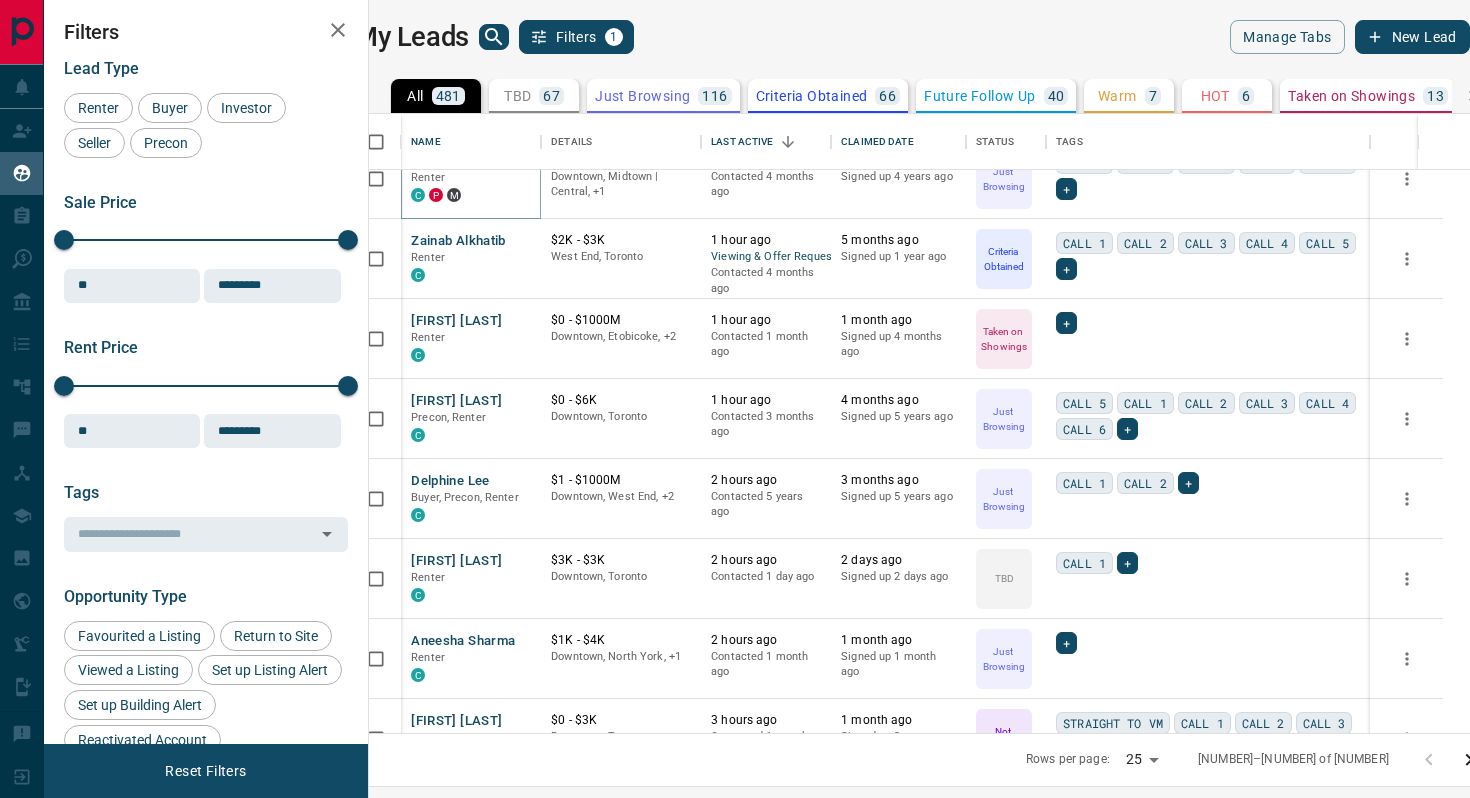 scroll, scrollTop: 278, scrollLeft: 0, axis: vertical 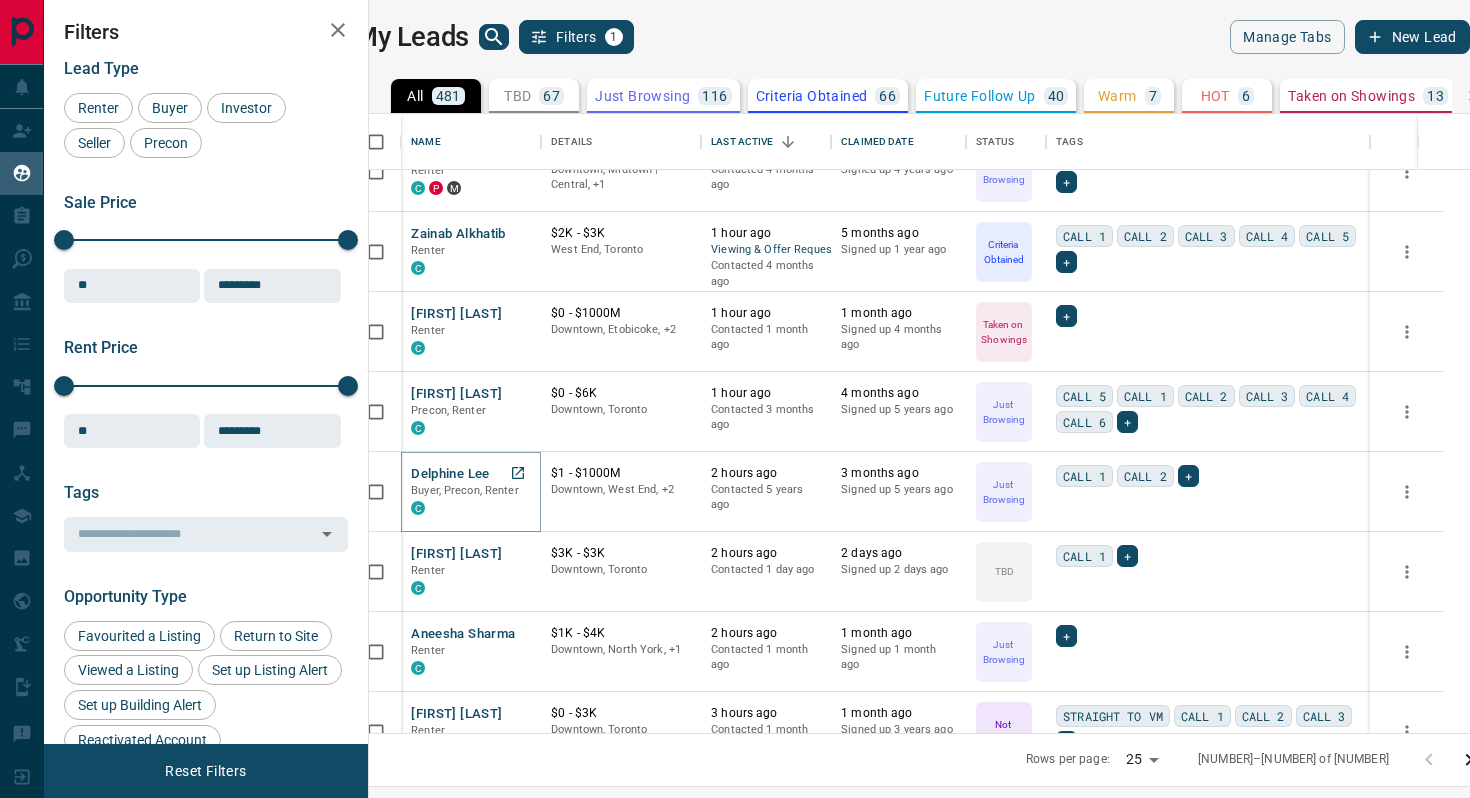 click on "Delphine Lee" at bounding box center [450, 474] 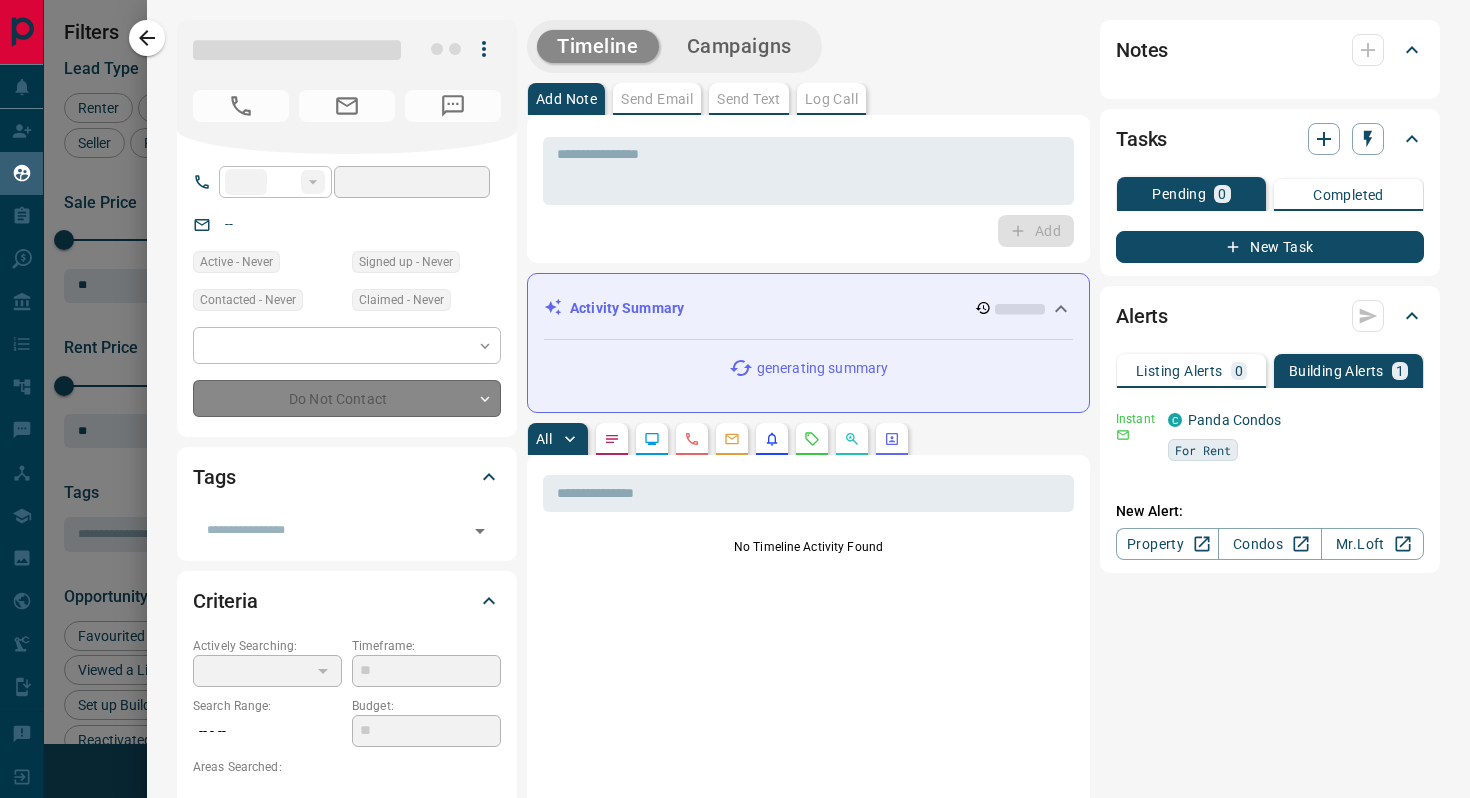 type on "**" 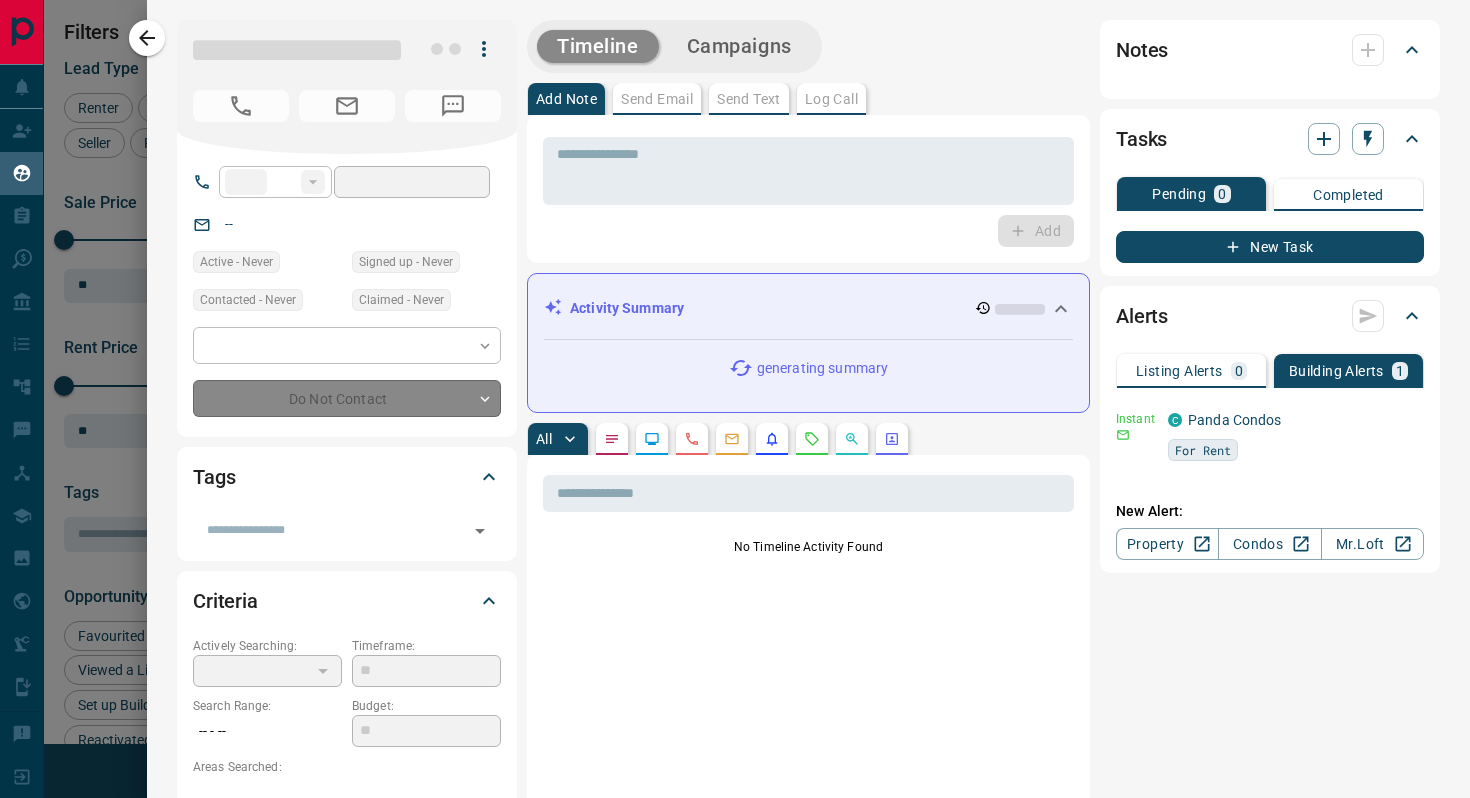 type on "**********" 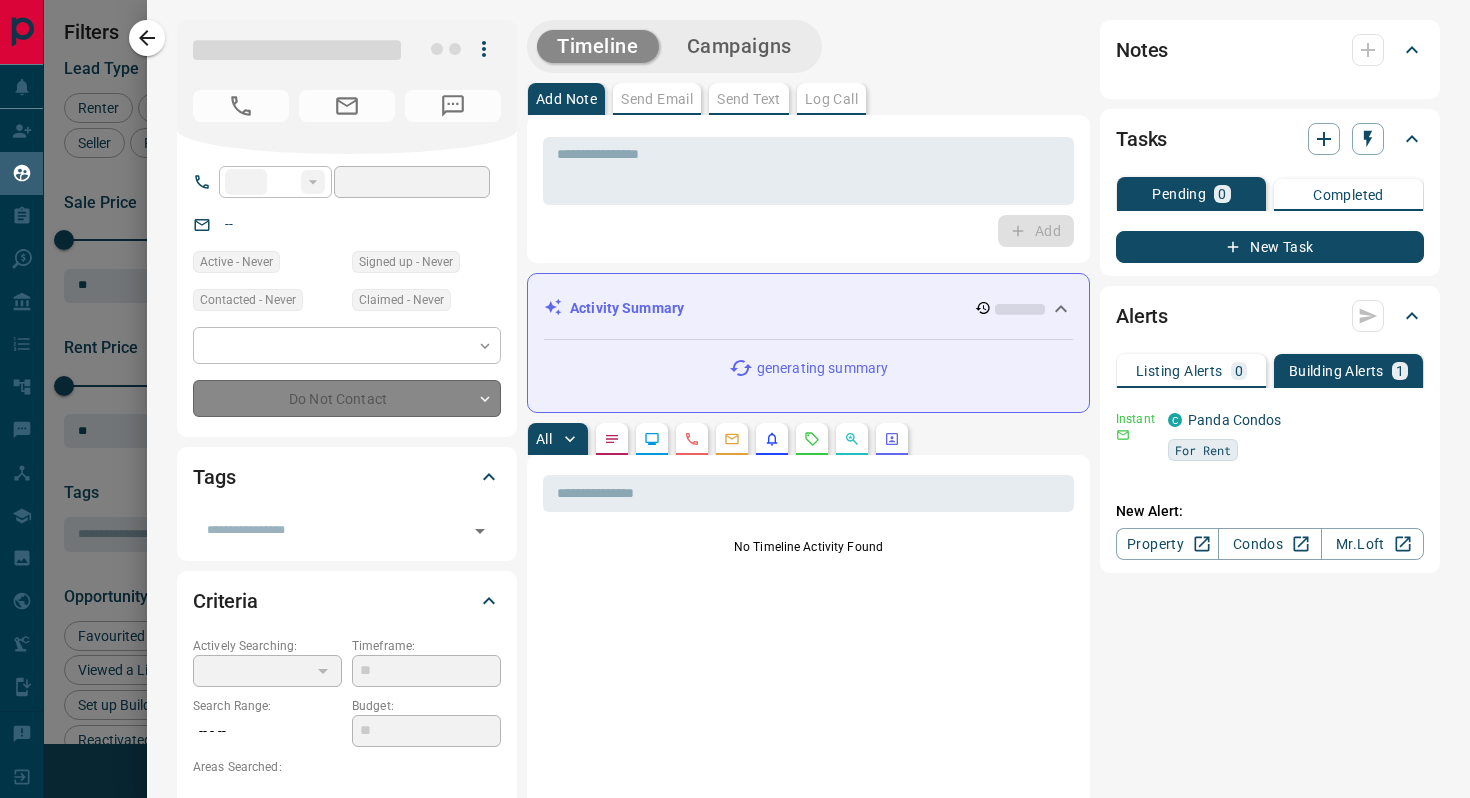 type on "**********" 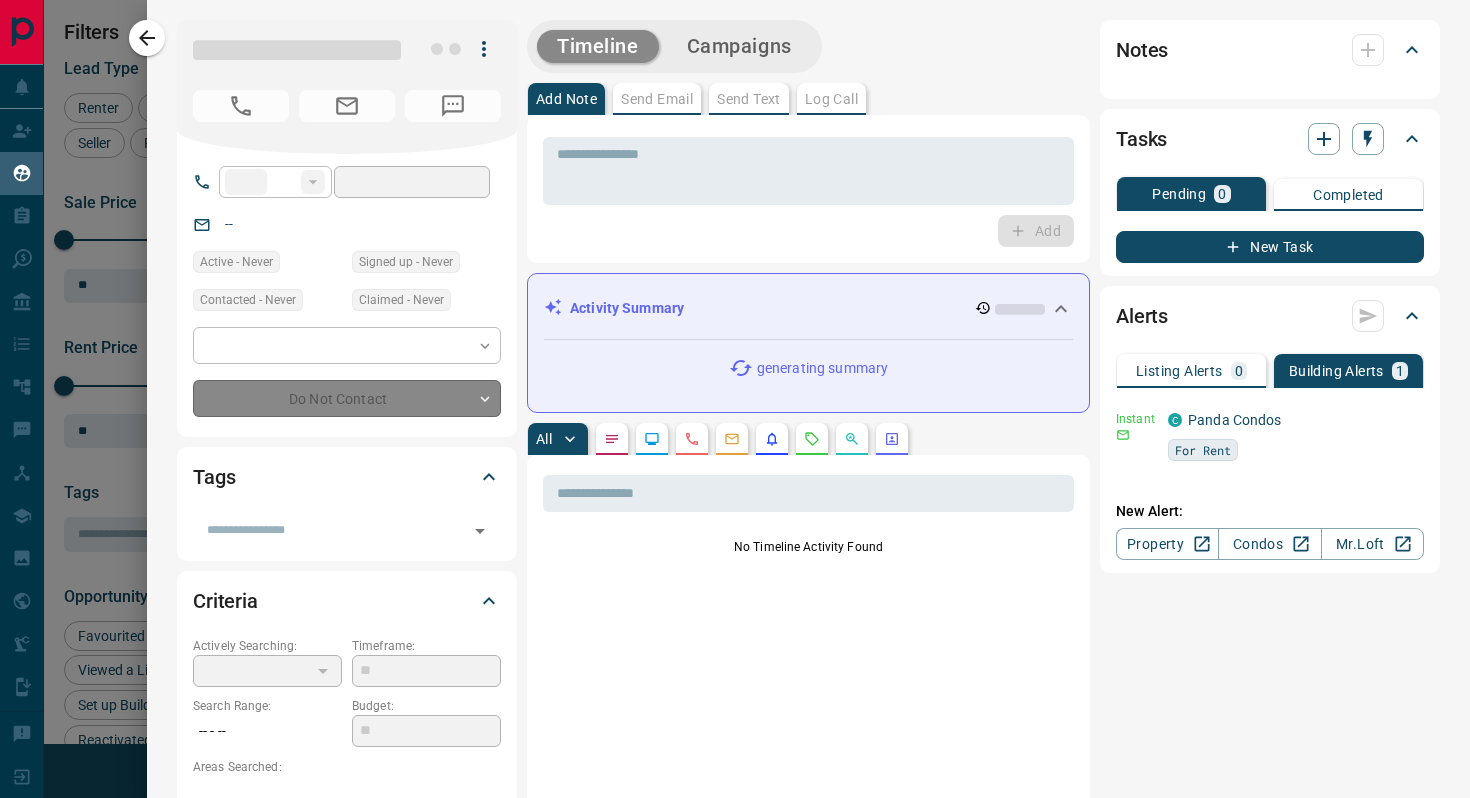 type on "*" 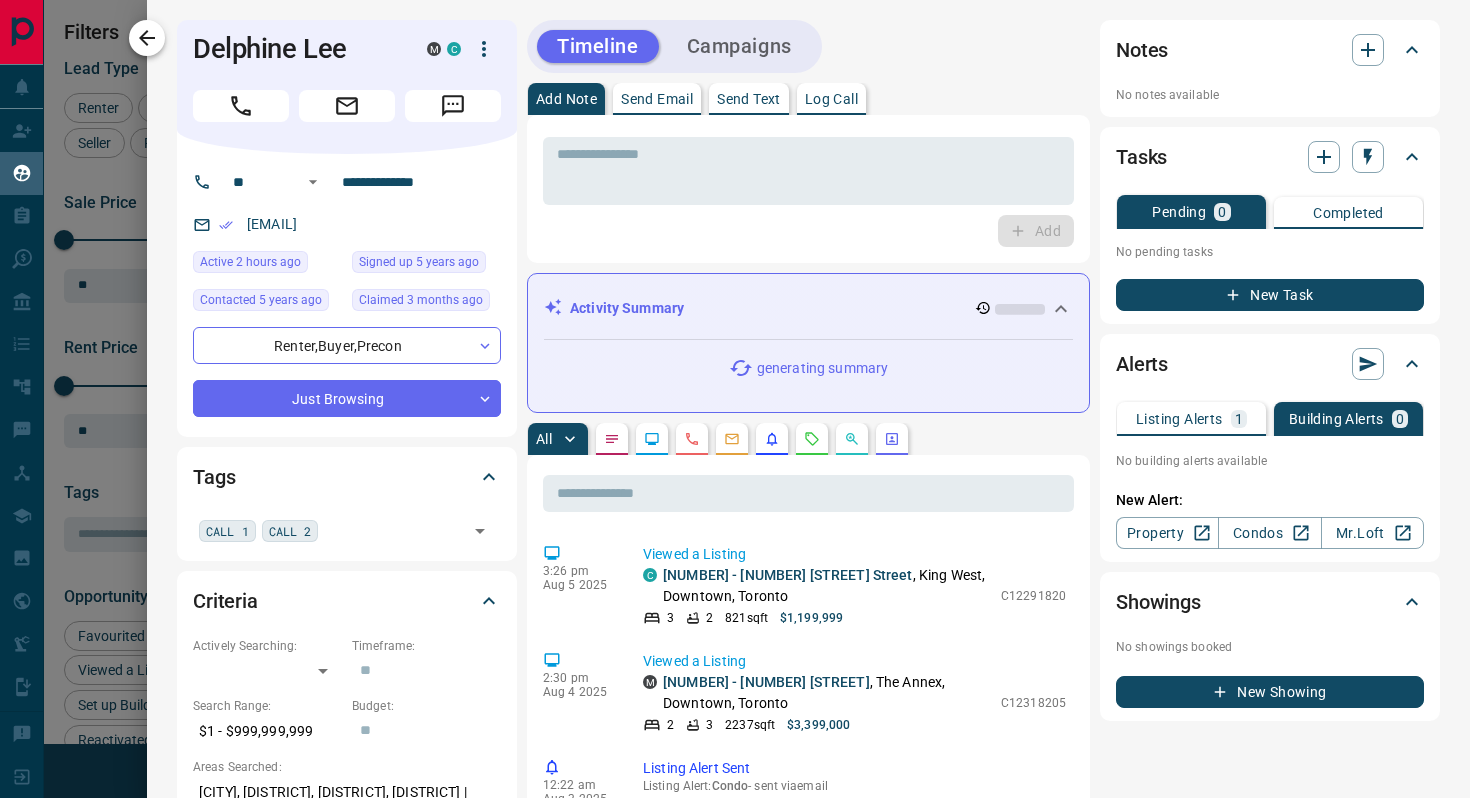 click 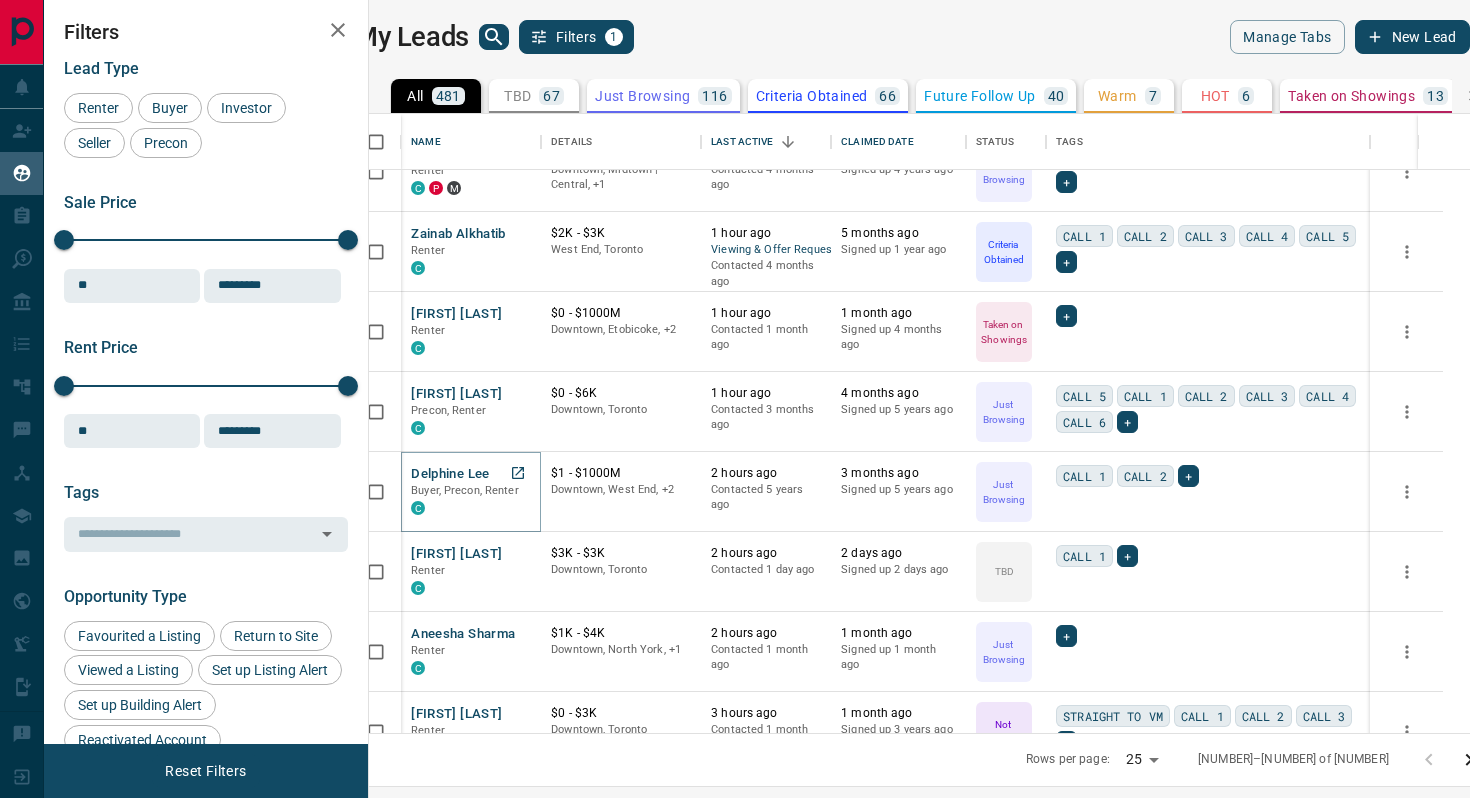 scroll, scrollTop: 318, scrollLeft: 0, axis: vertical 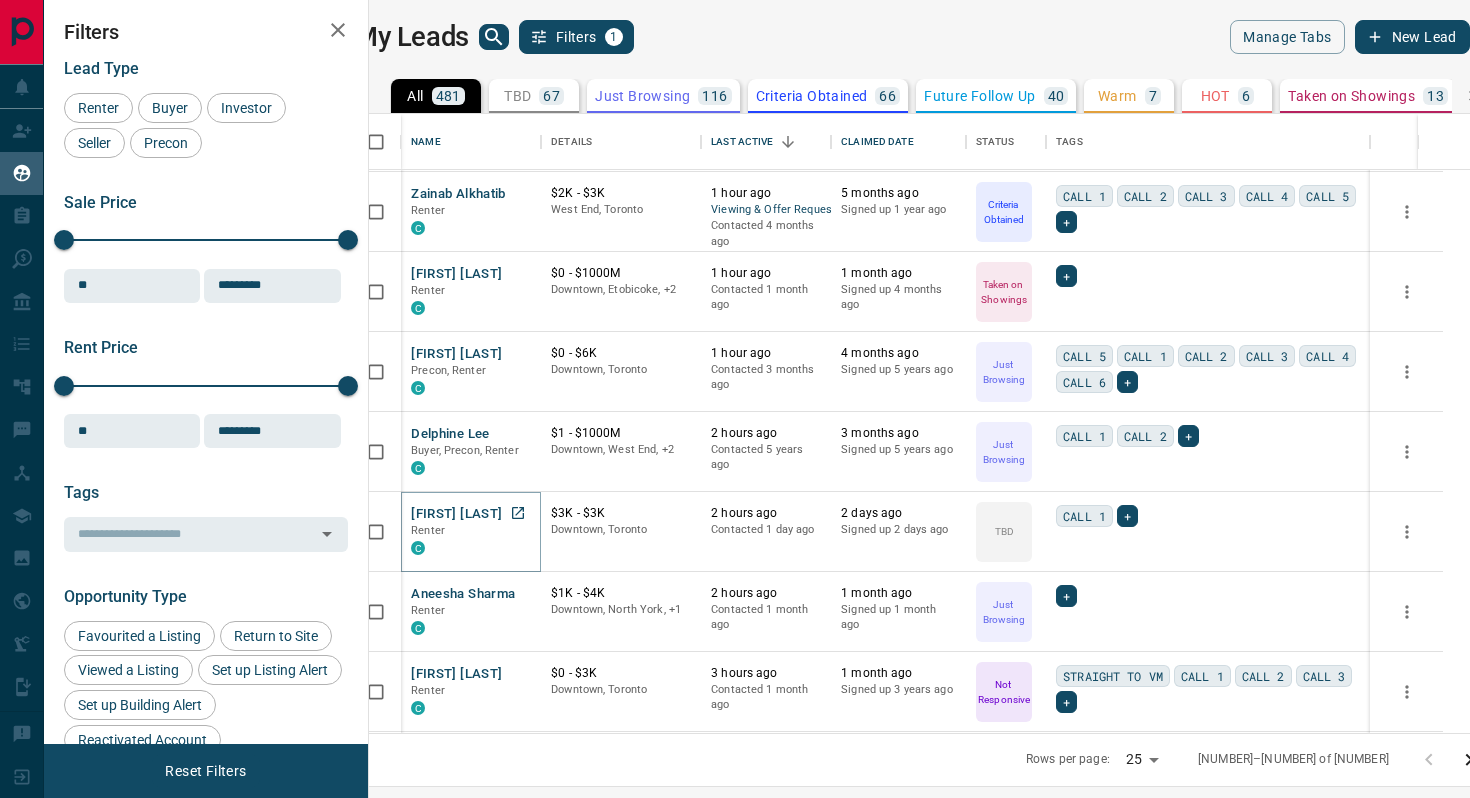 click on "[FIRST] [LAST]" at bounding box center (456, 514) 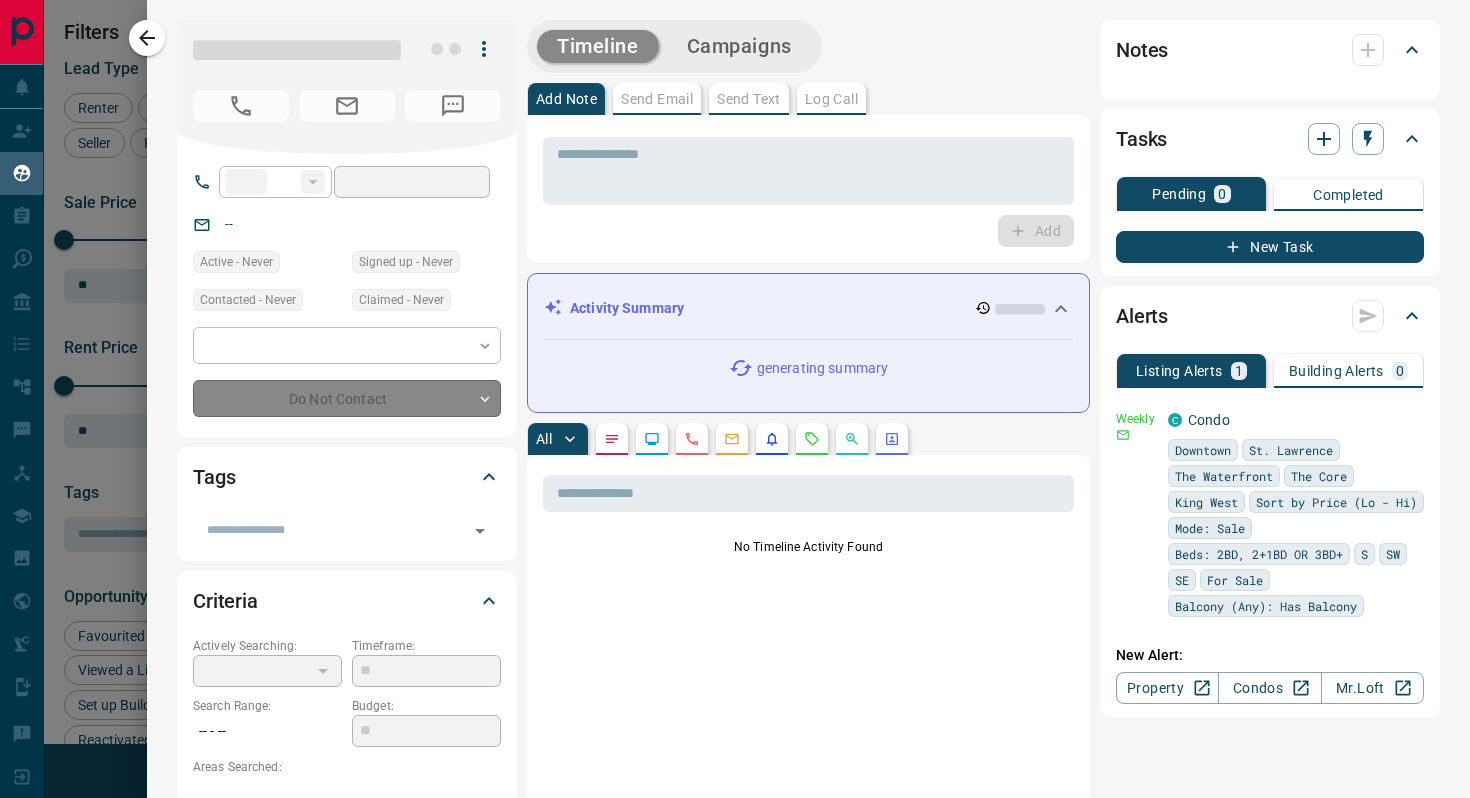 type on "**" 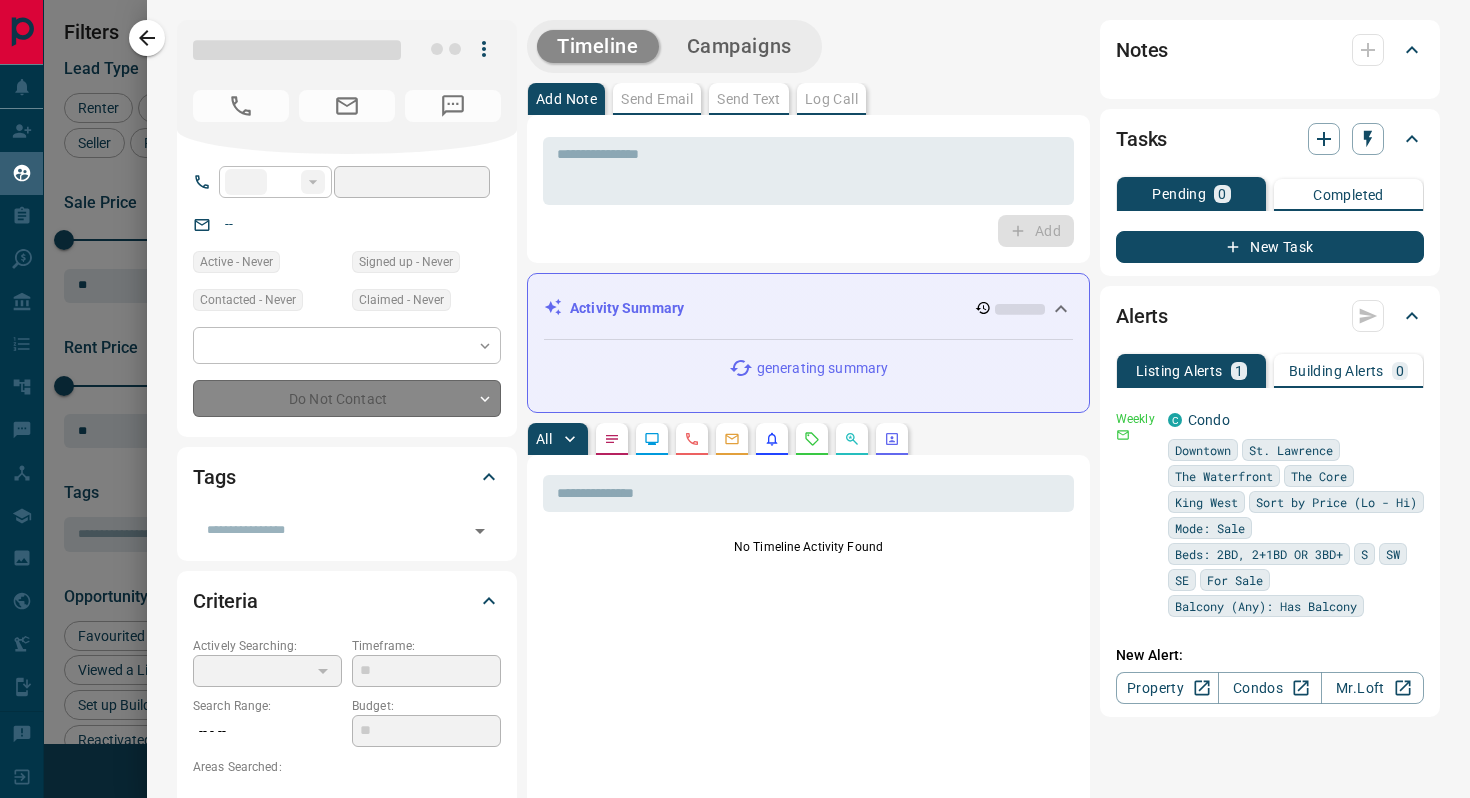 type on "**********" 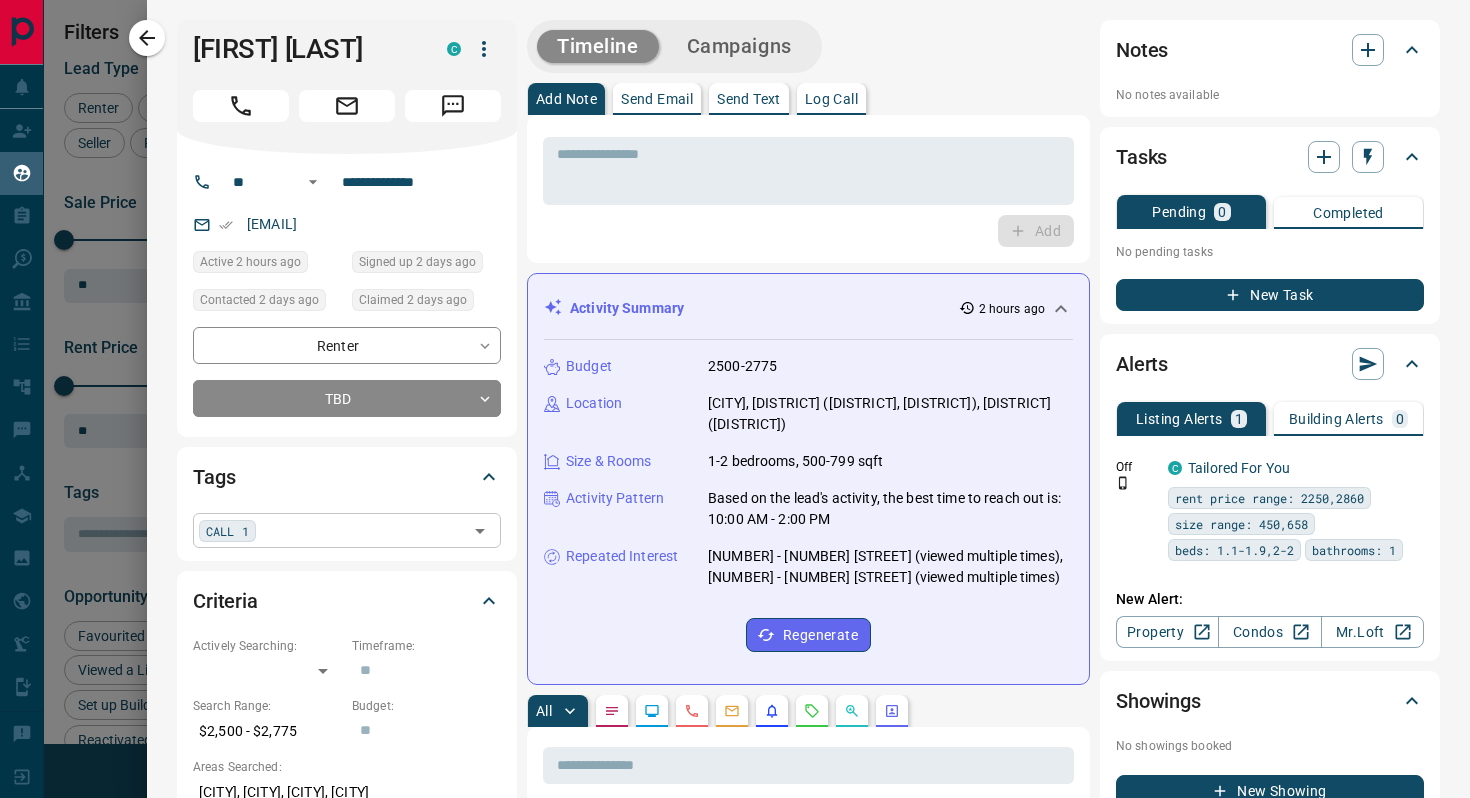 click 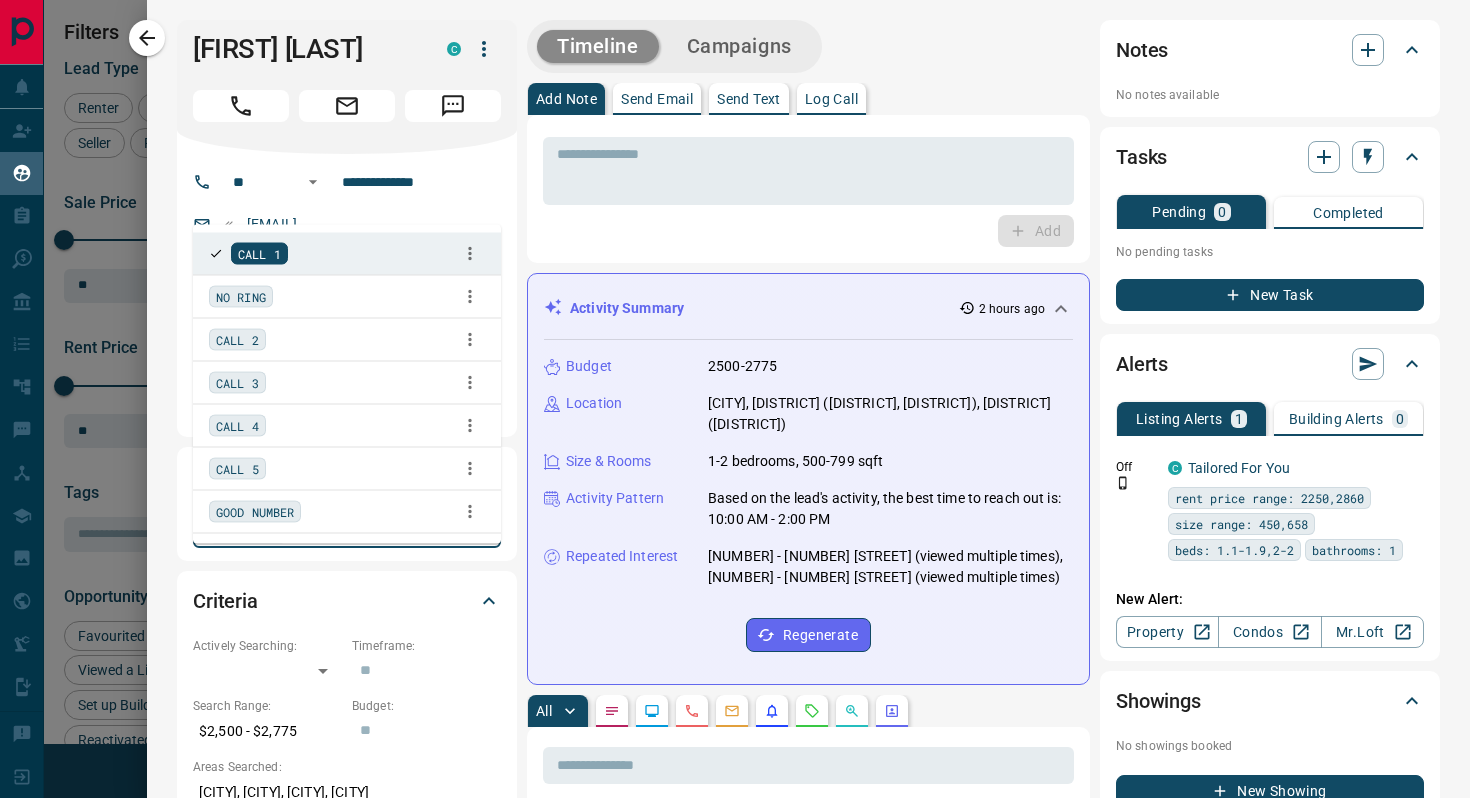 click on "CALL 2" at bounding box center [237, 339] 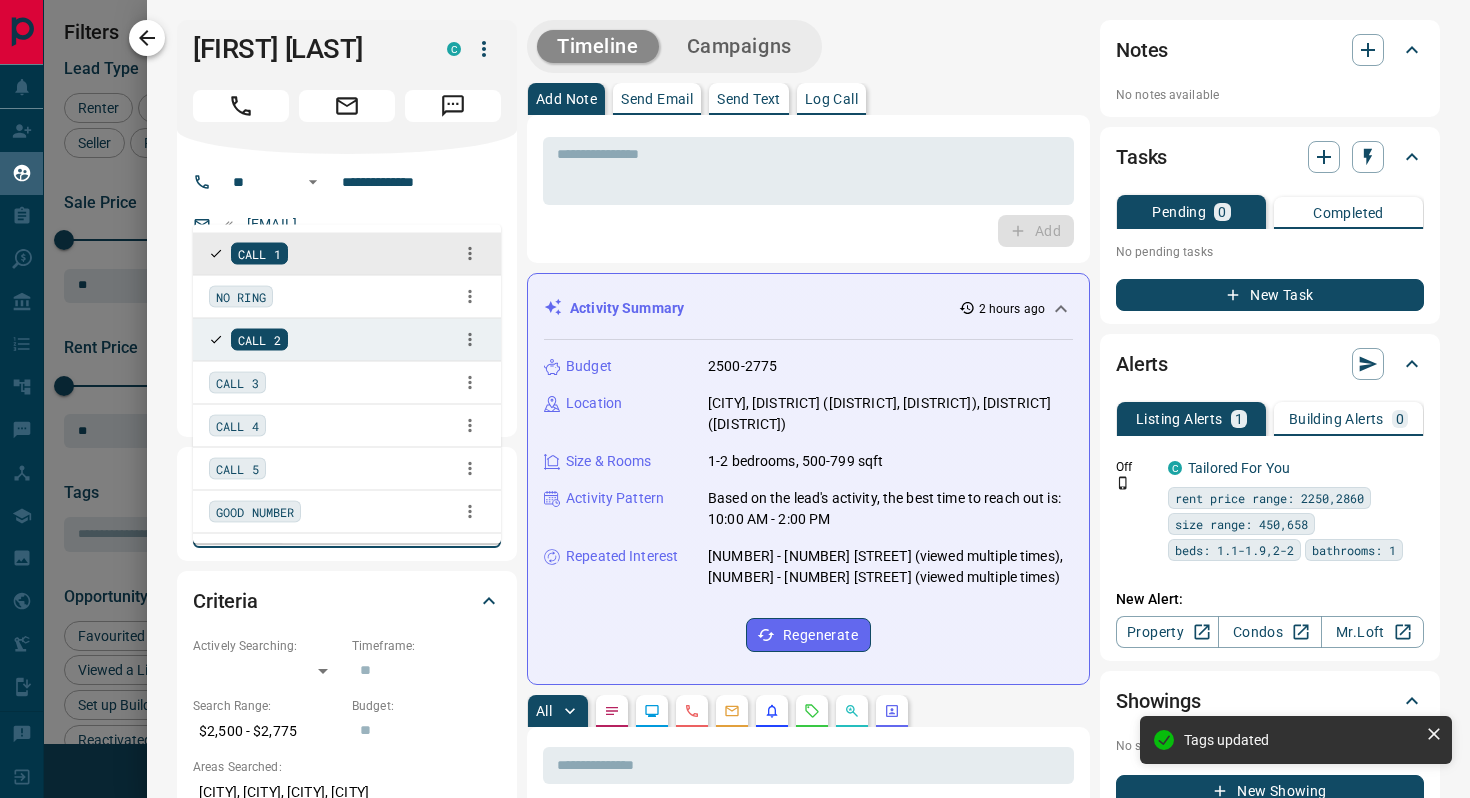 click 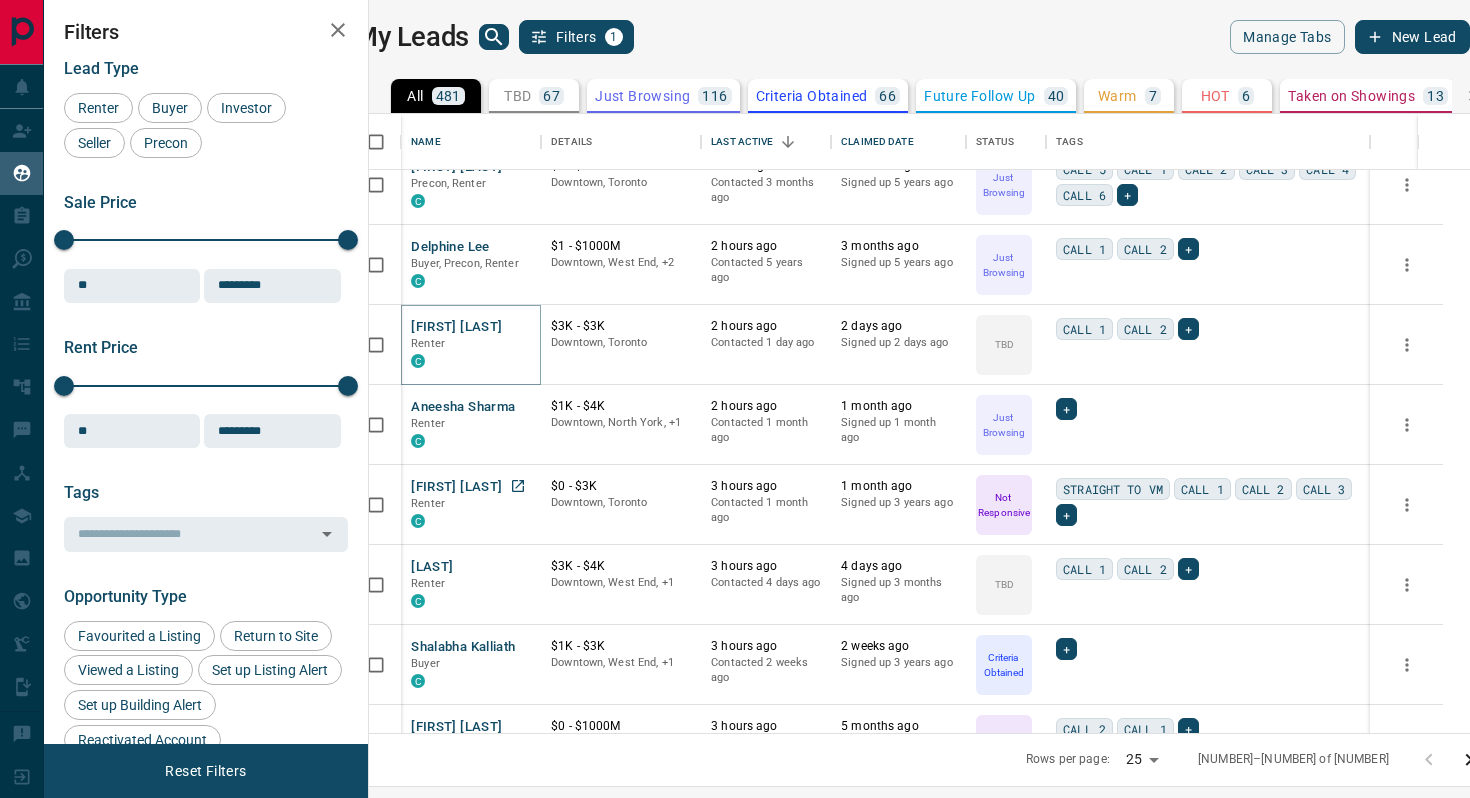 scroll, scrollTop: 587, scrollLeft: 0, axis: vertical 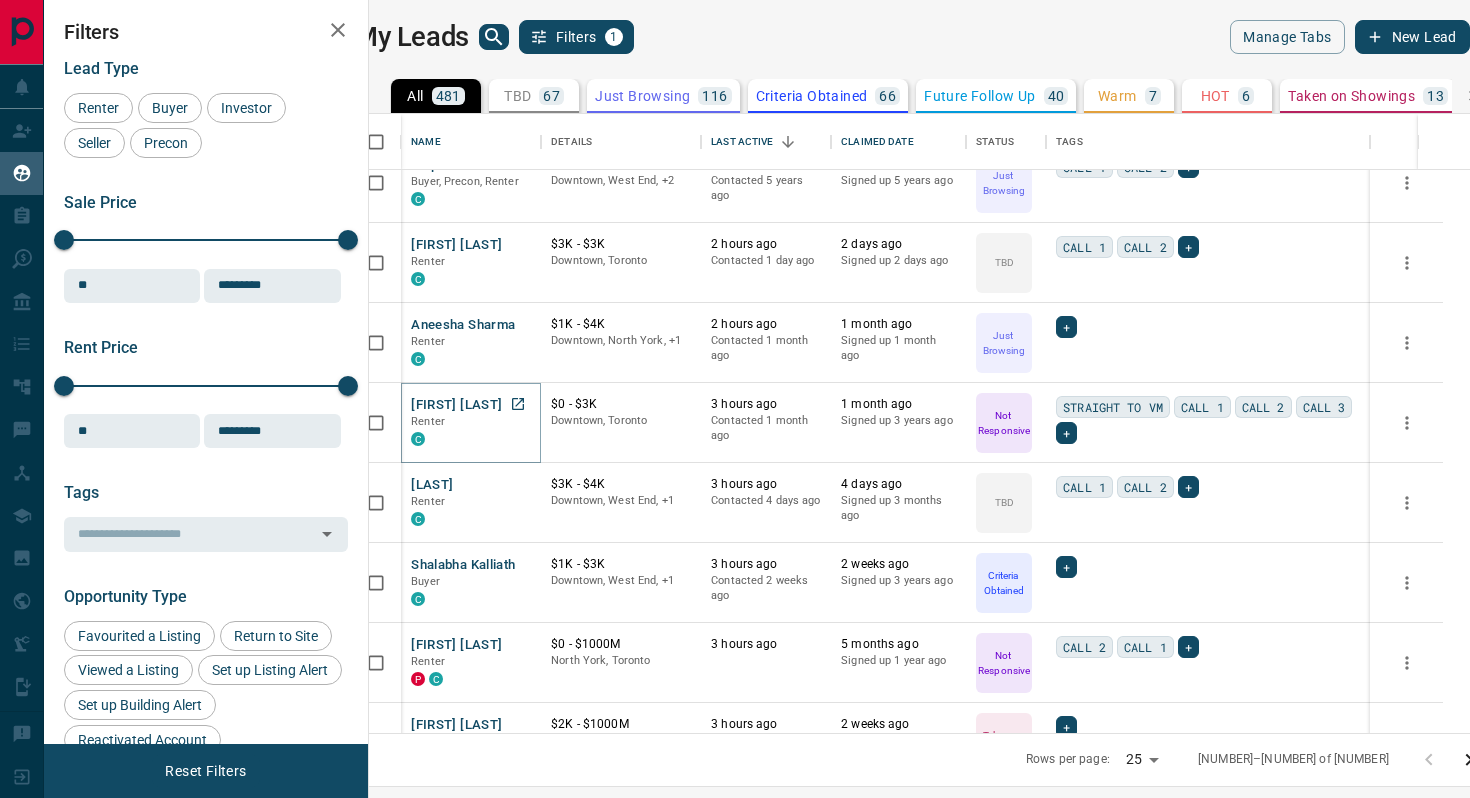 click on "[FIRST] [LAST]" at bounding box center (456, 405) 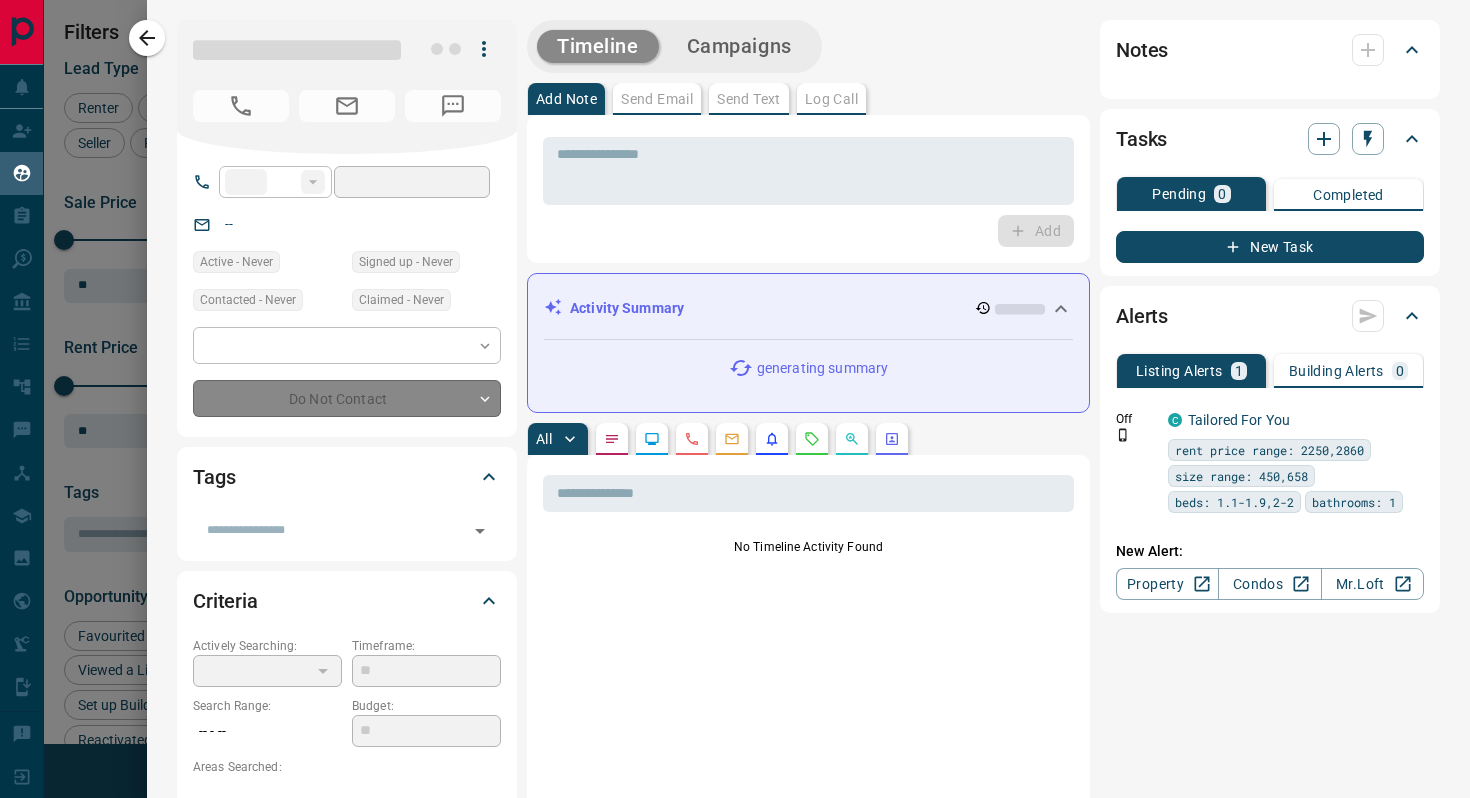 type on "**" 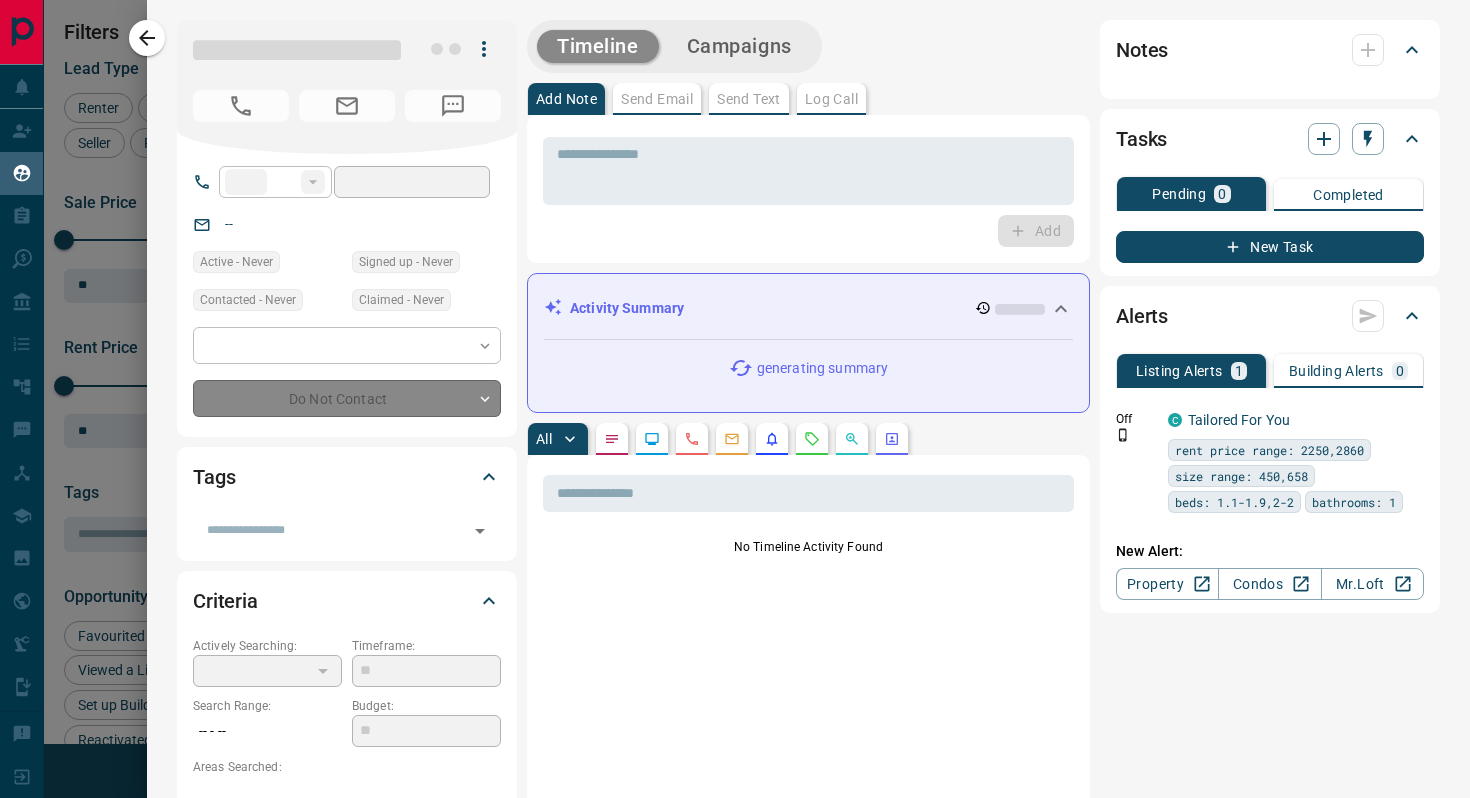 type on "**********" 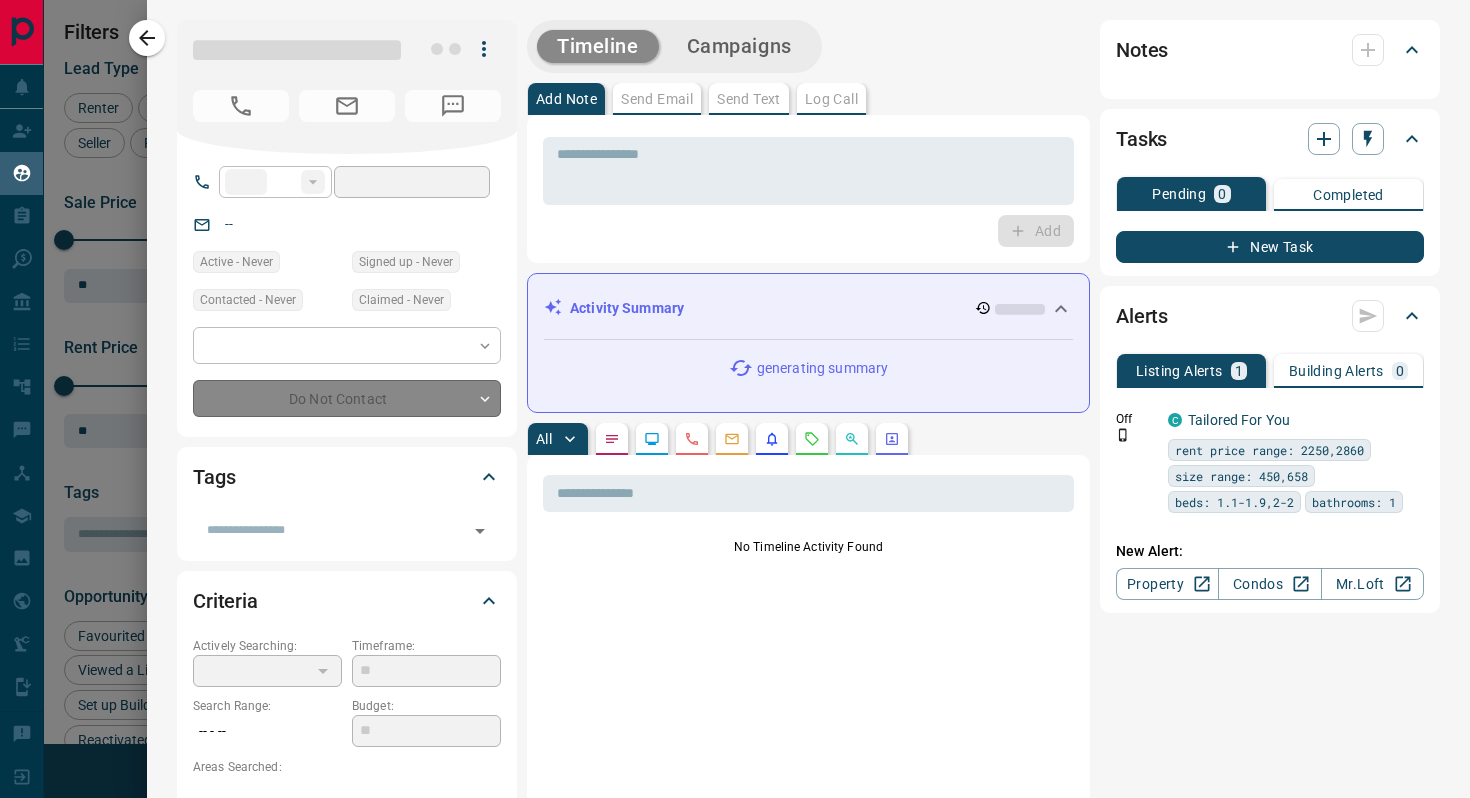 type on "**********" 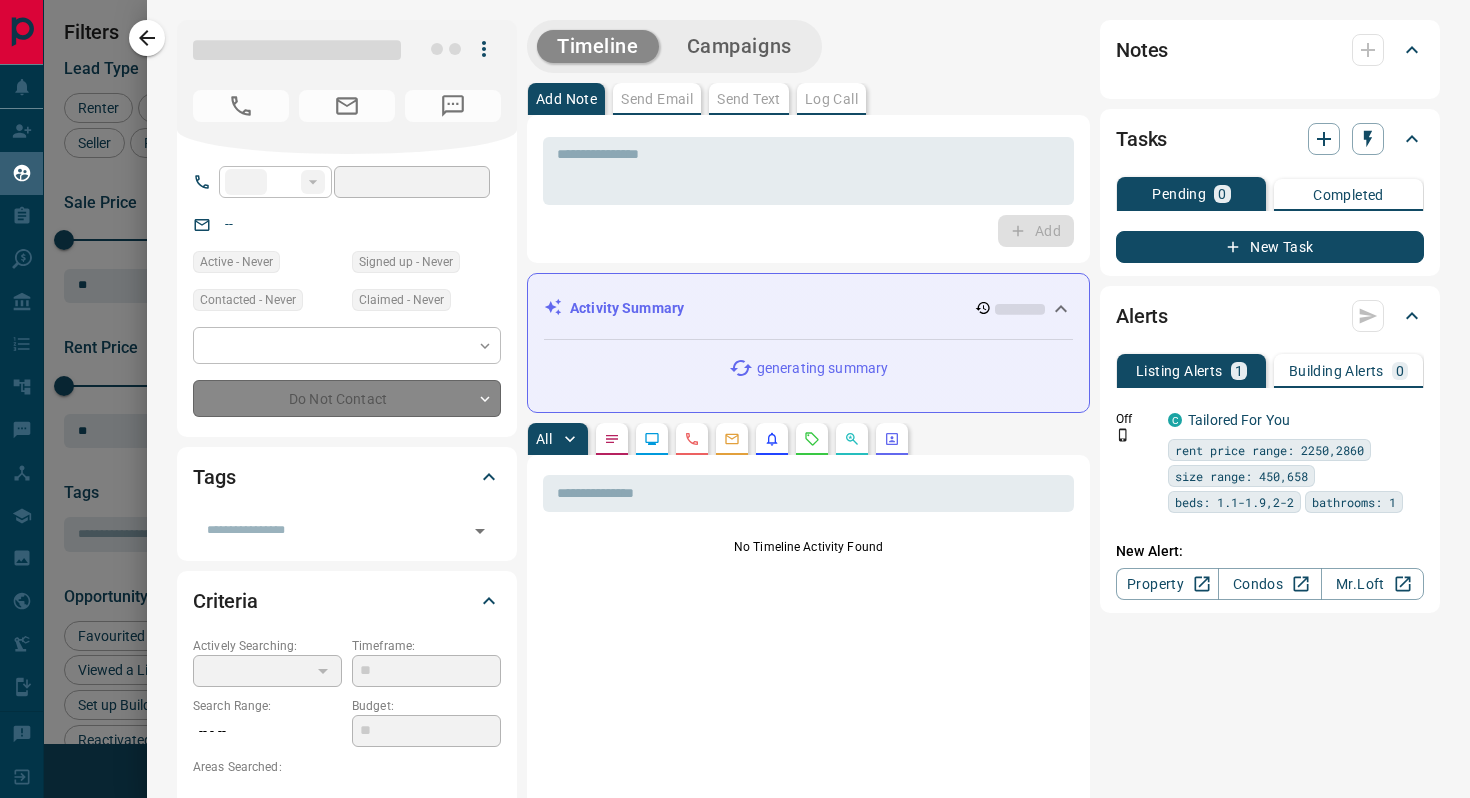 type on "*******" 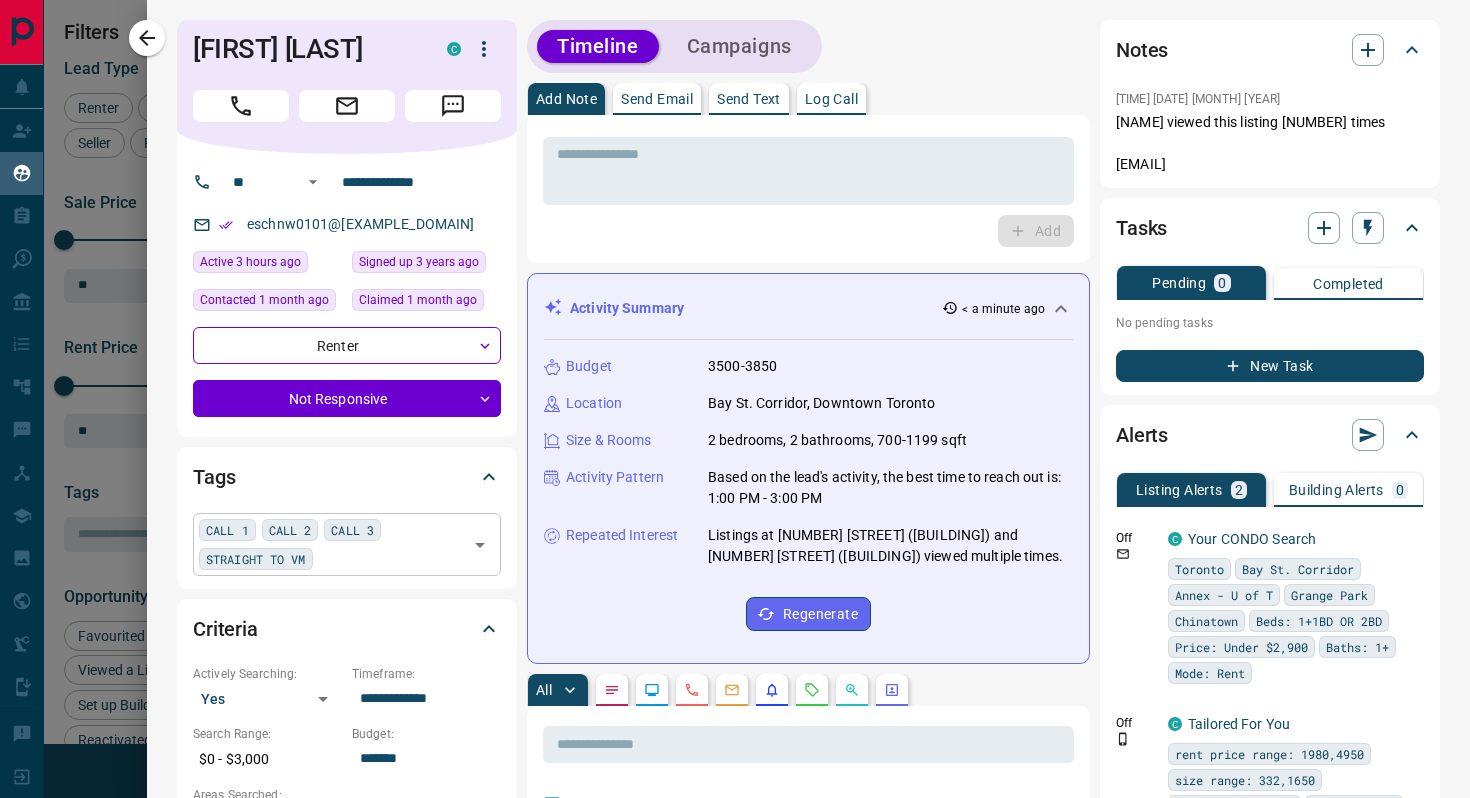 click 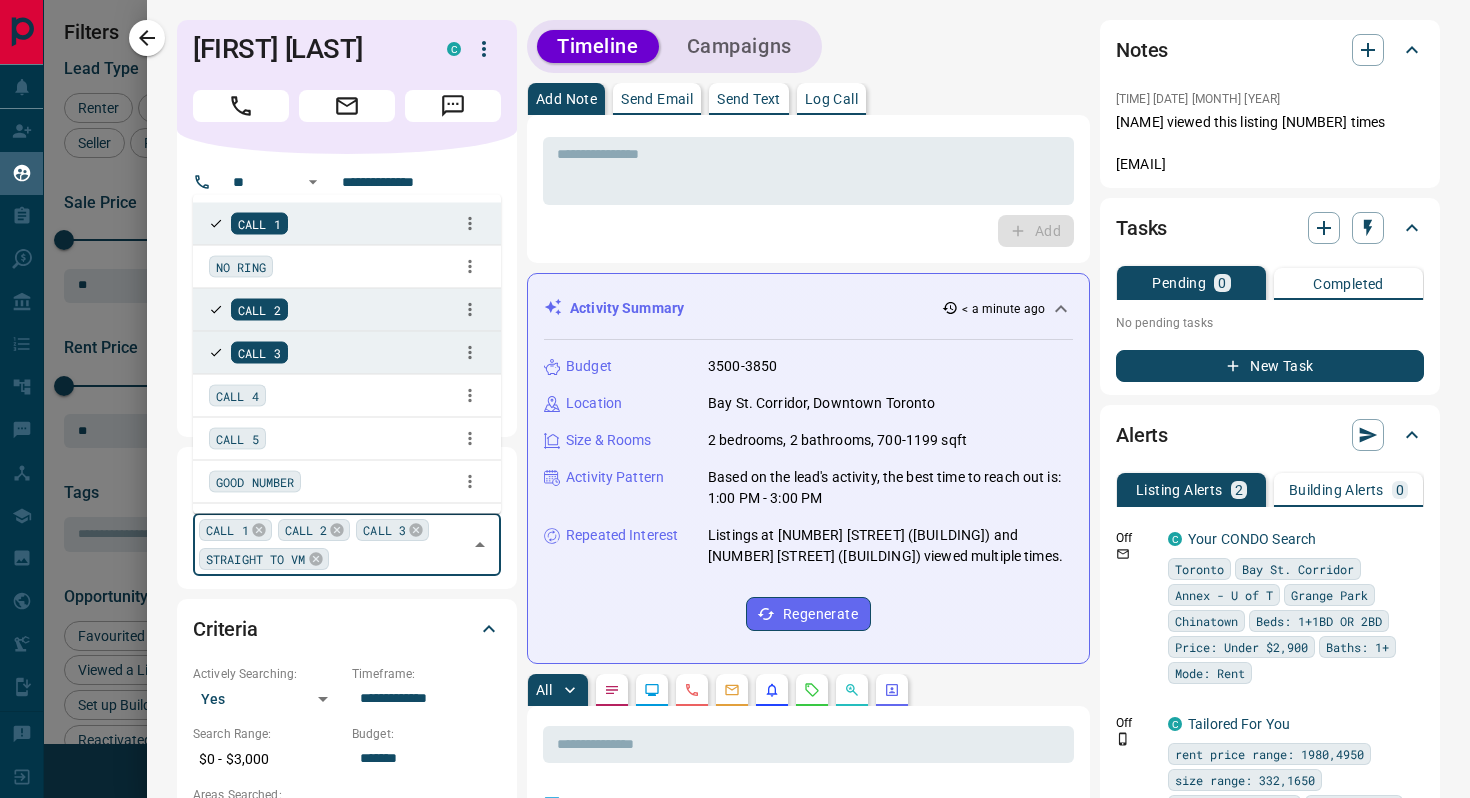 click on "CALL 4" at bounding box center (237, 395) 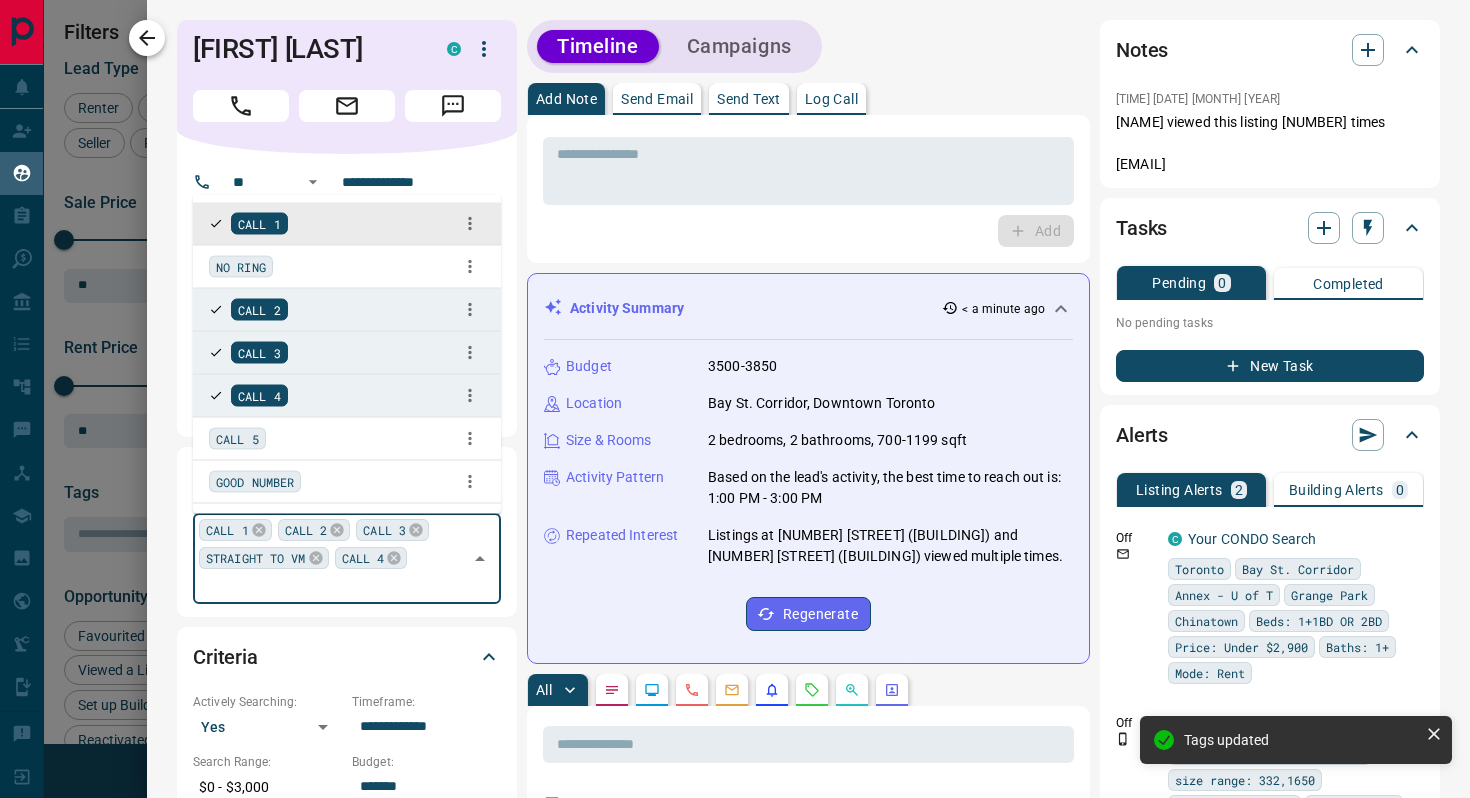 click 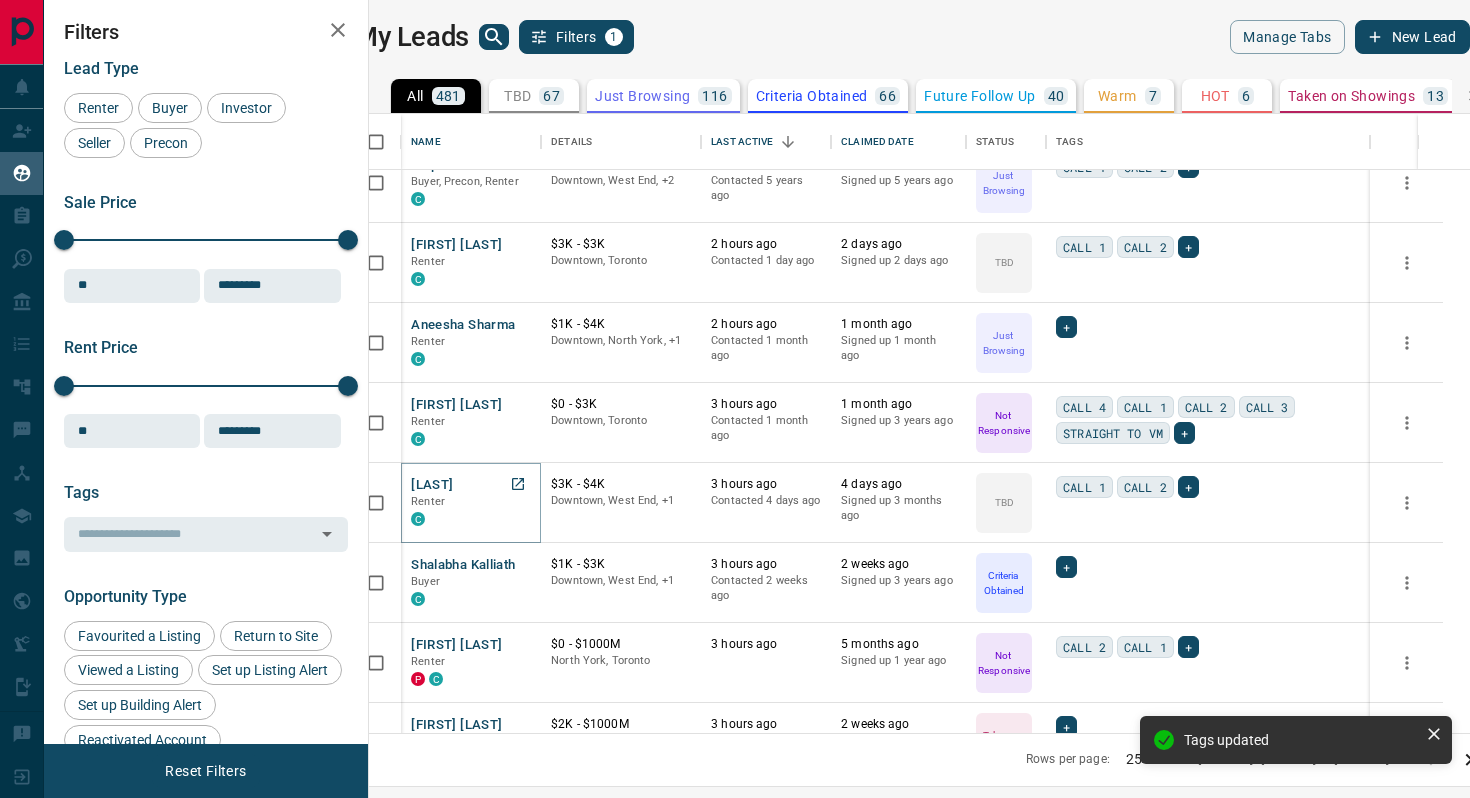 click on "[LAST]" at bounding box center (432, 485) 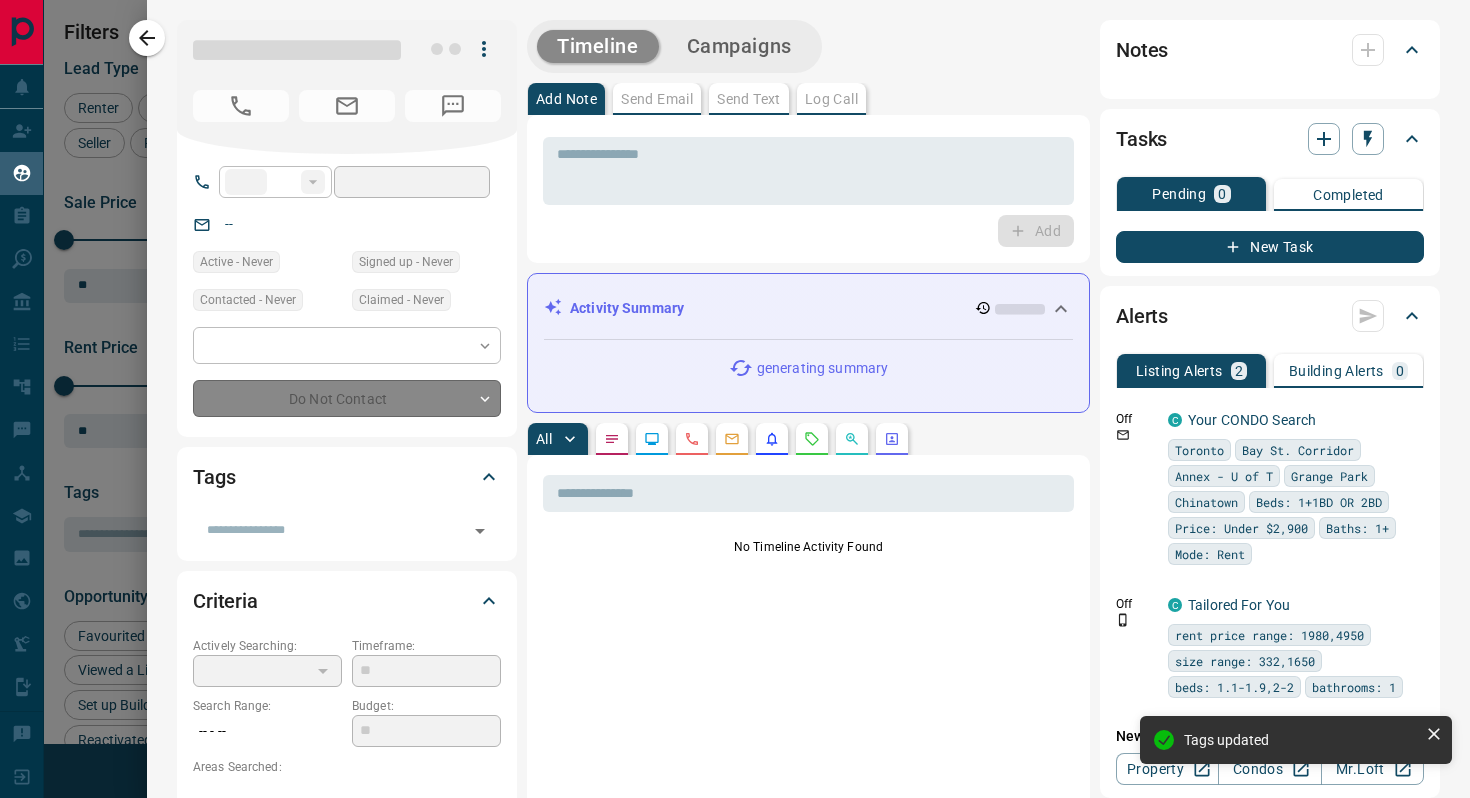 type on "**" 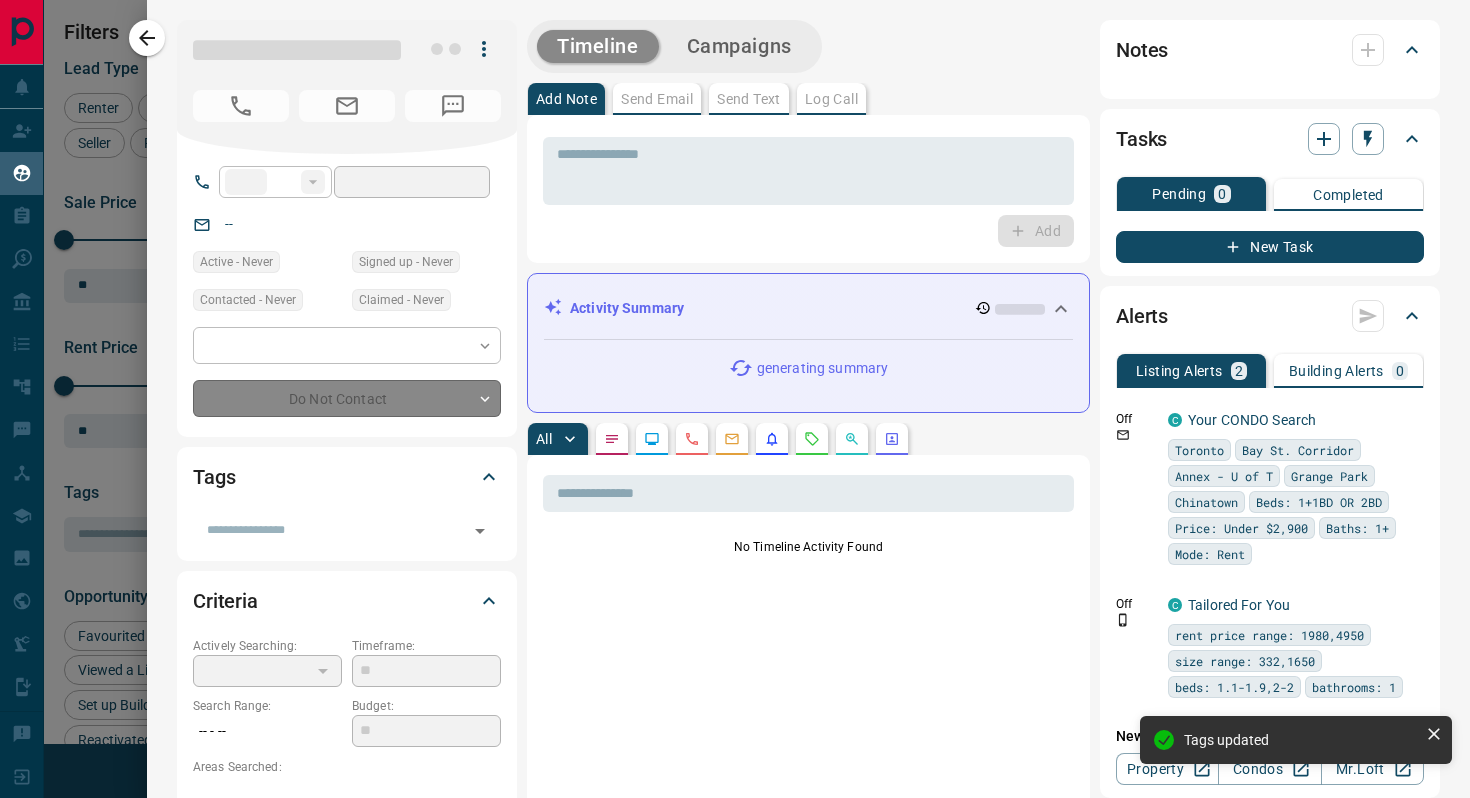 type on "**********" 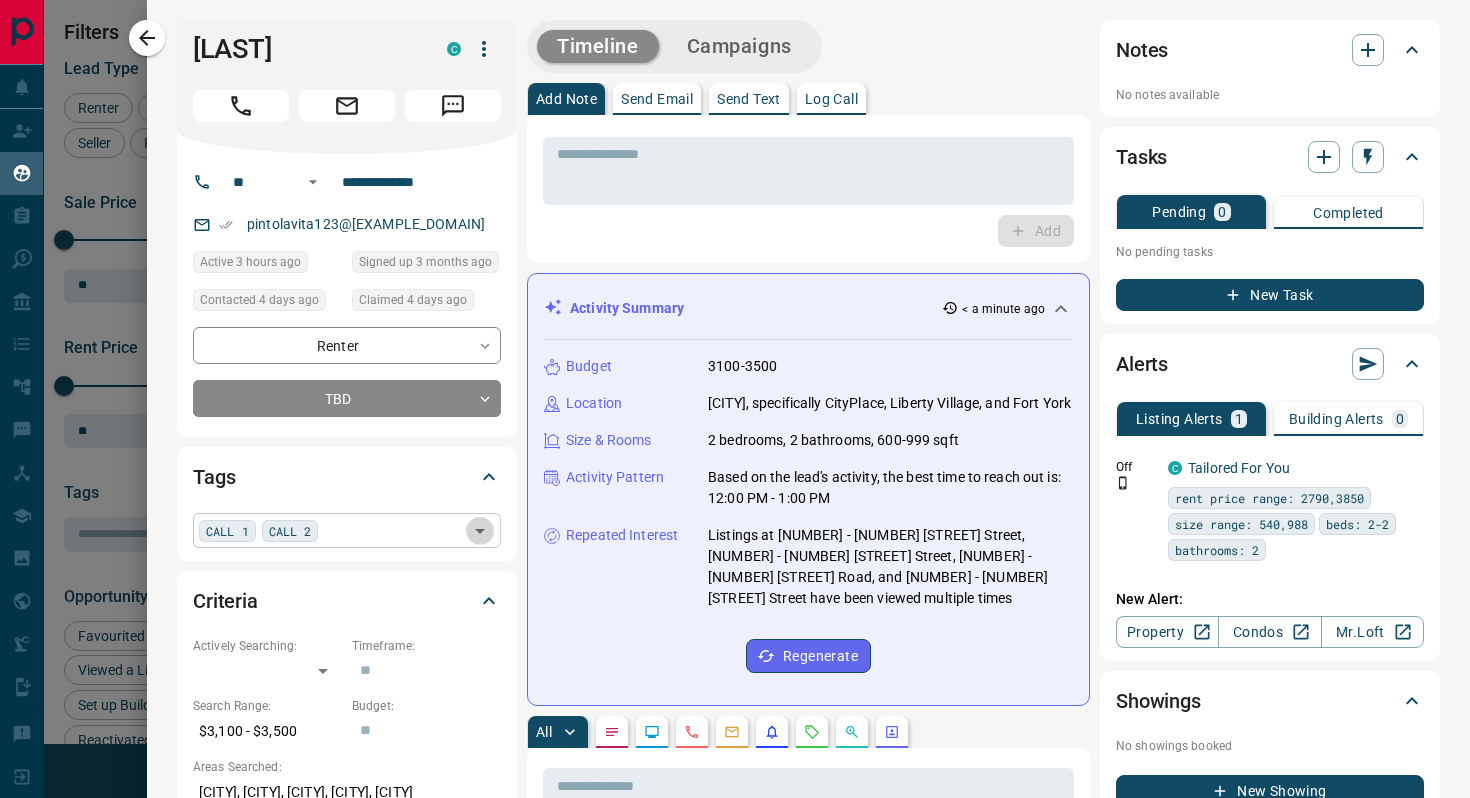 click 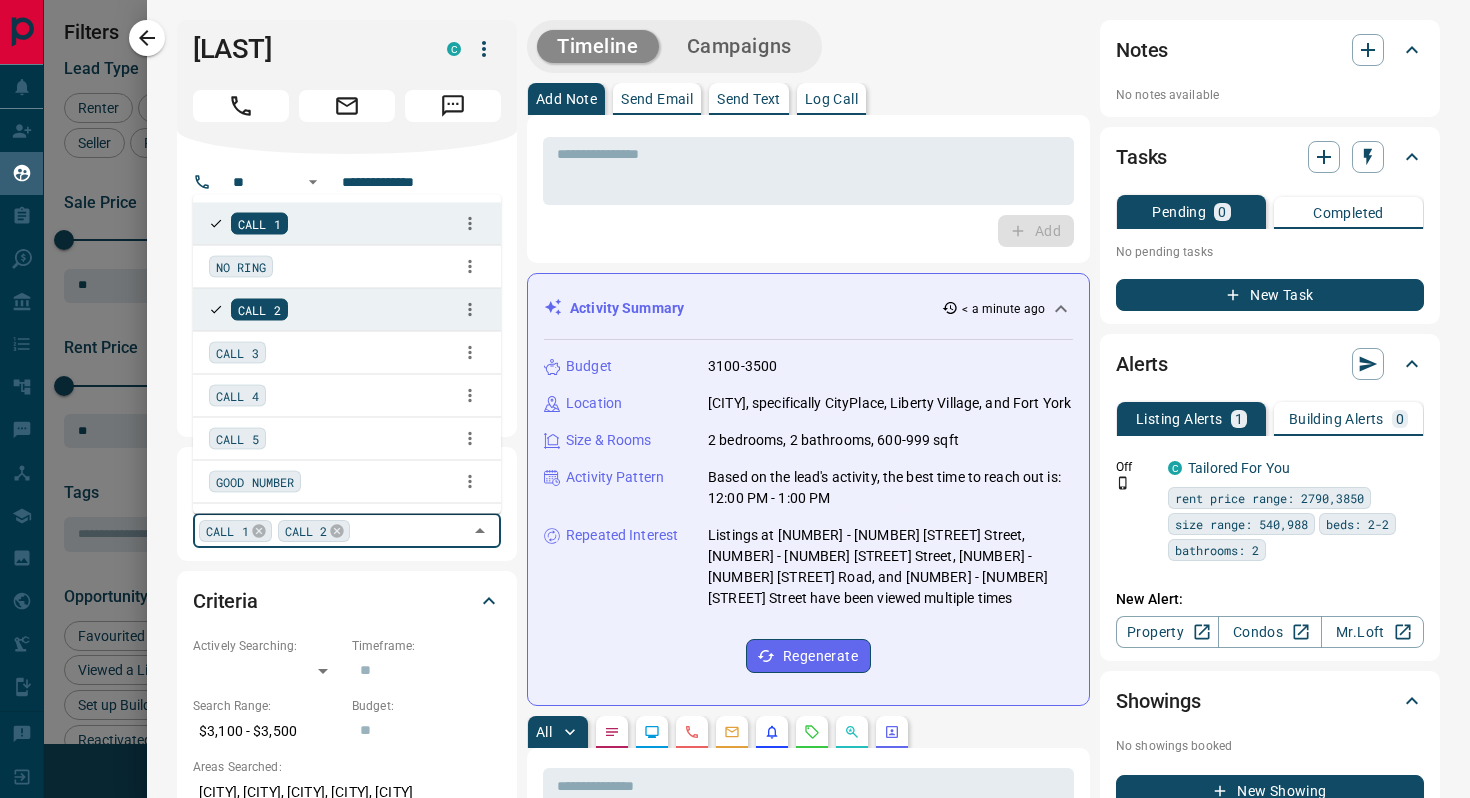 click on "CALL 3" at bounding box center (237, 352) 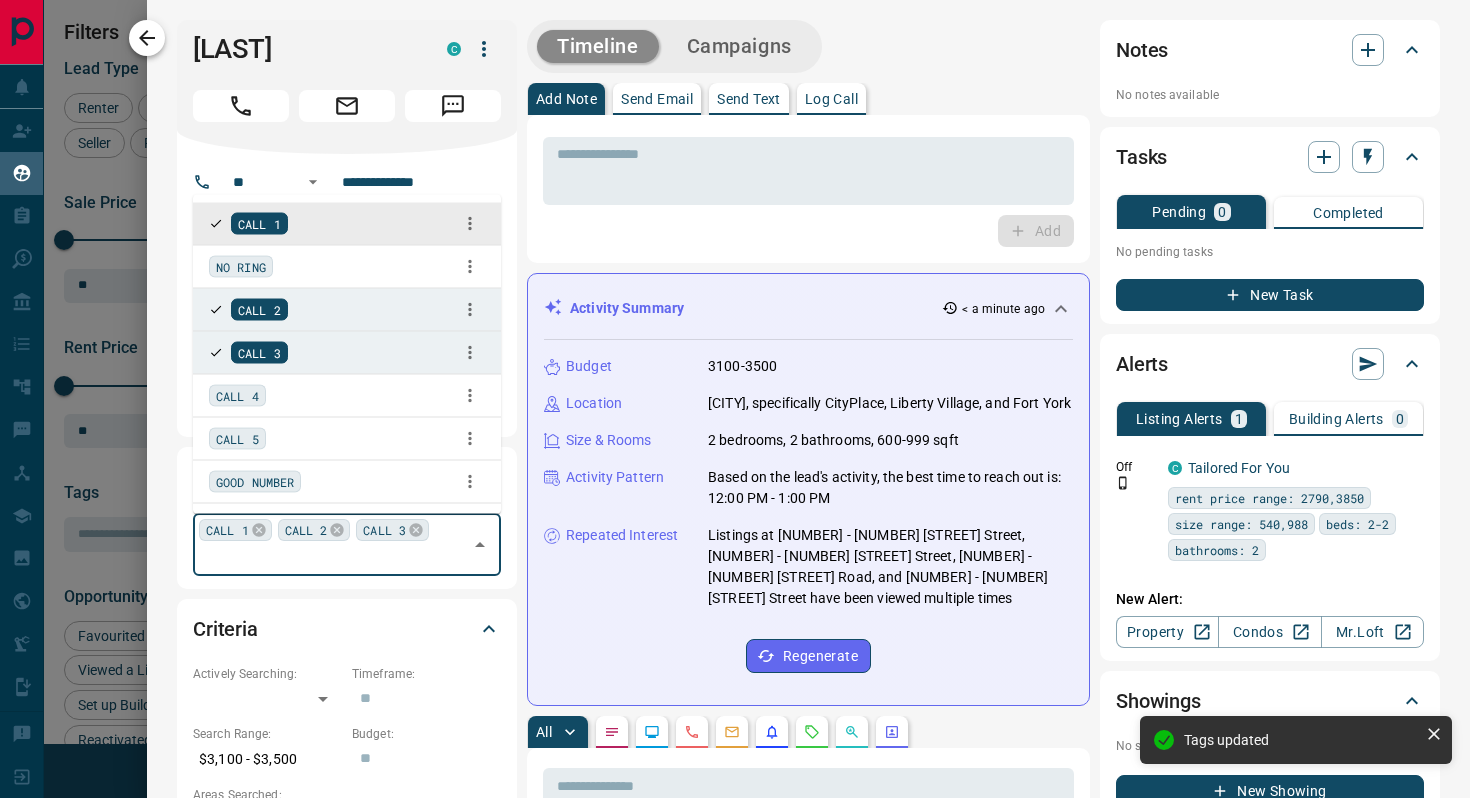 click 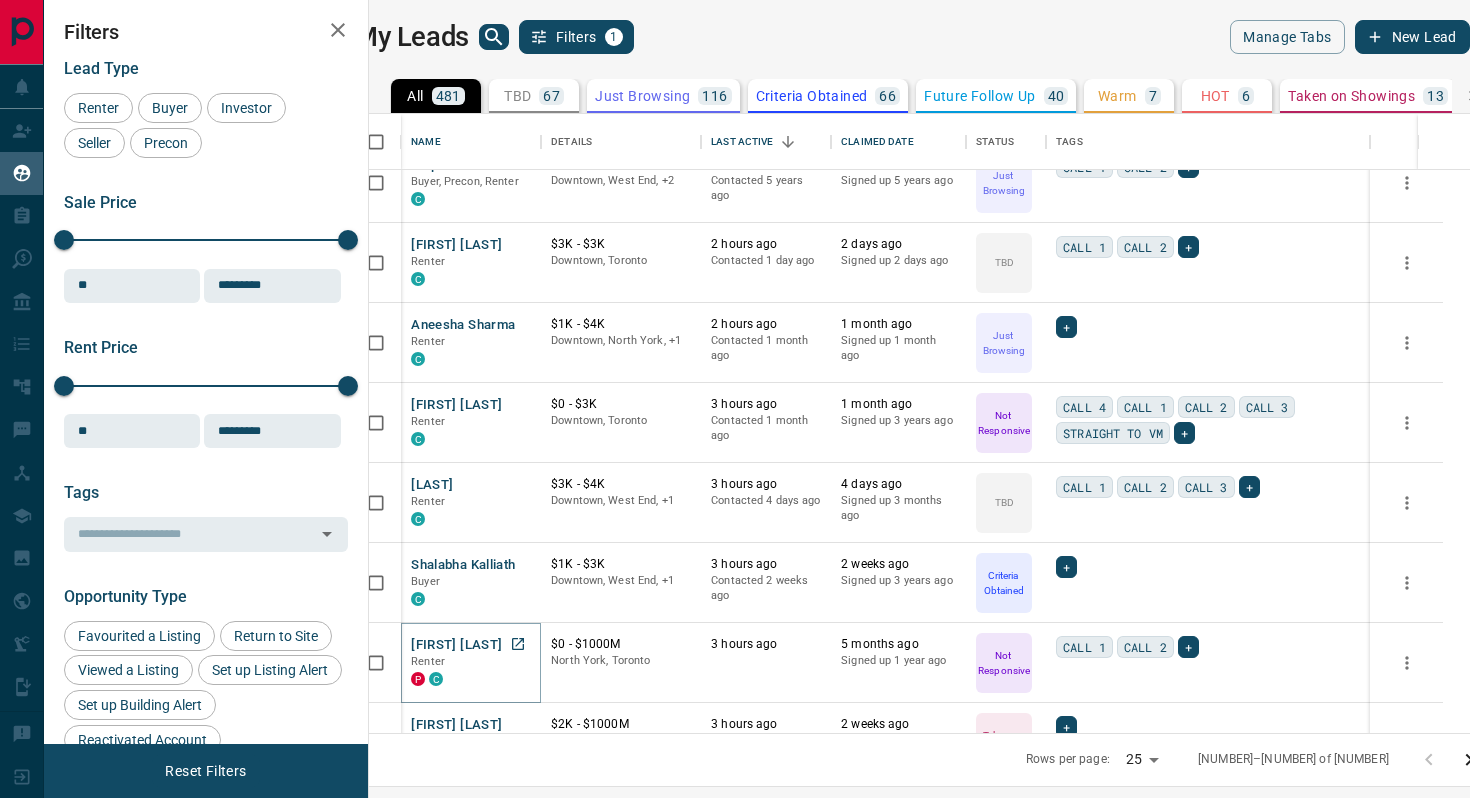 click on "[FIRST] [LAST]" at bounding box center (456, 645) 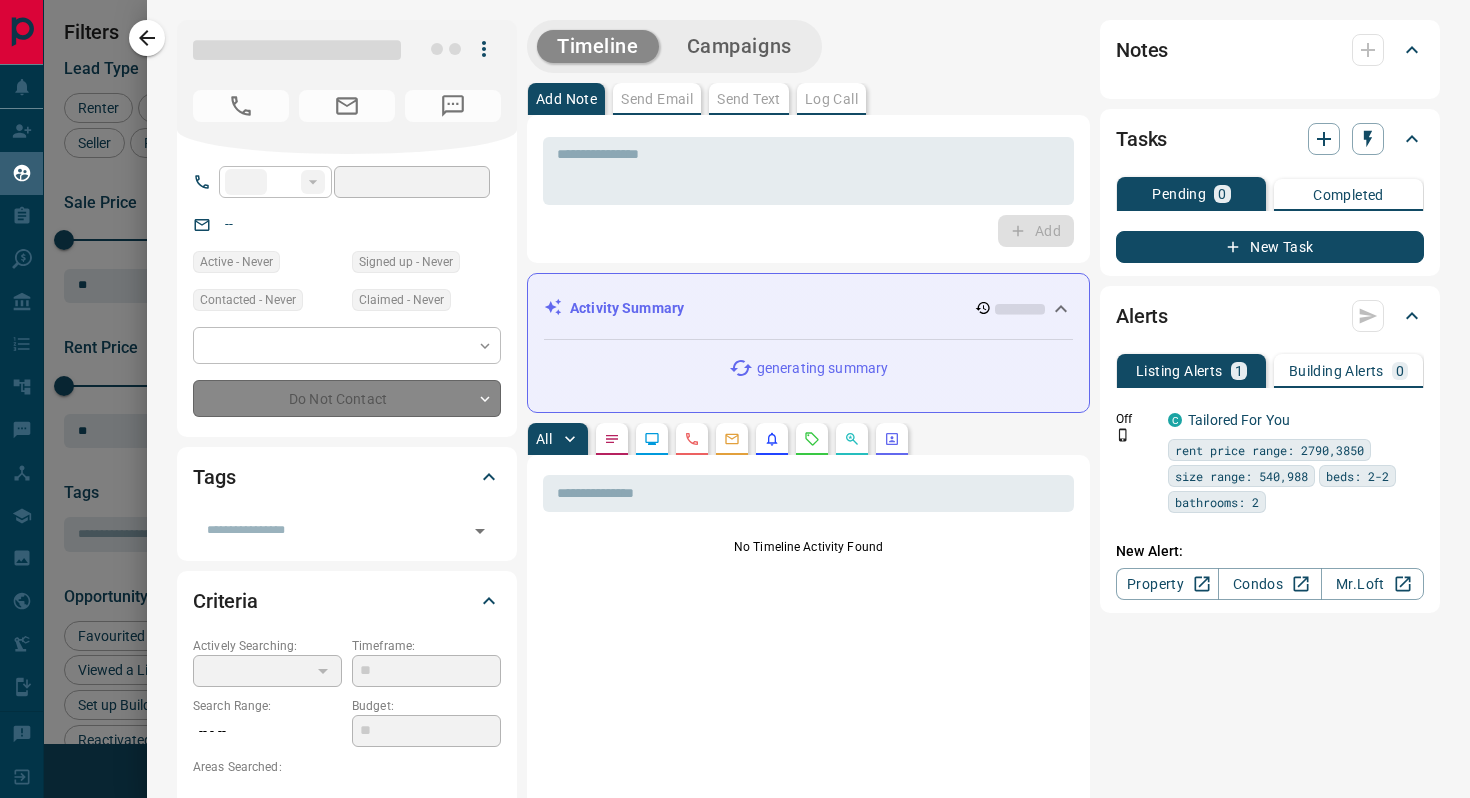 type on "**" 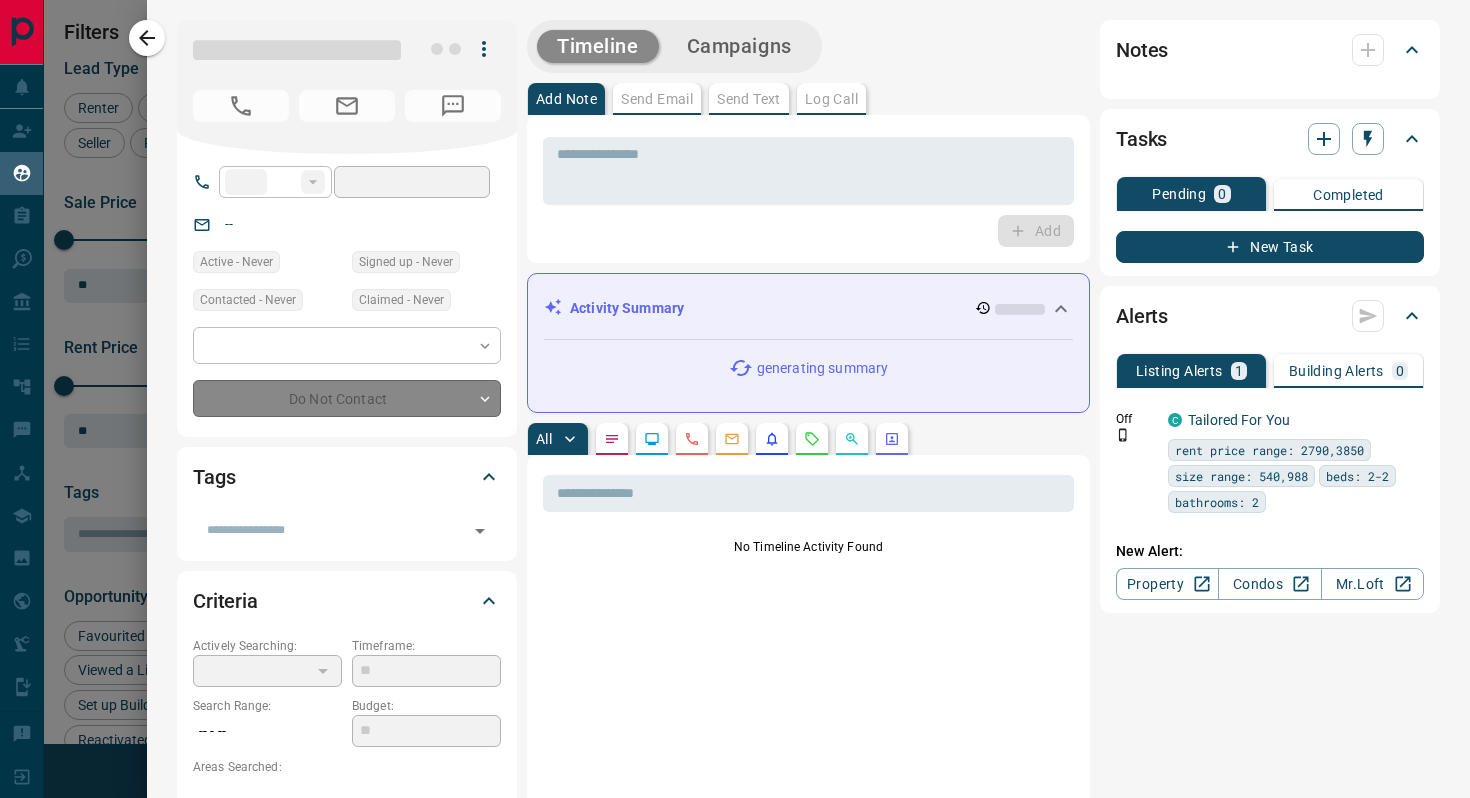 type on "**********" 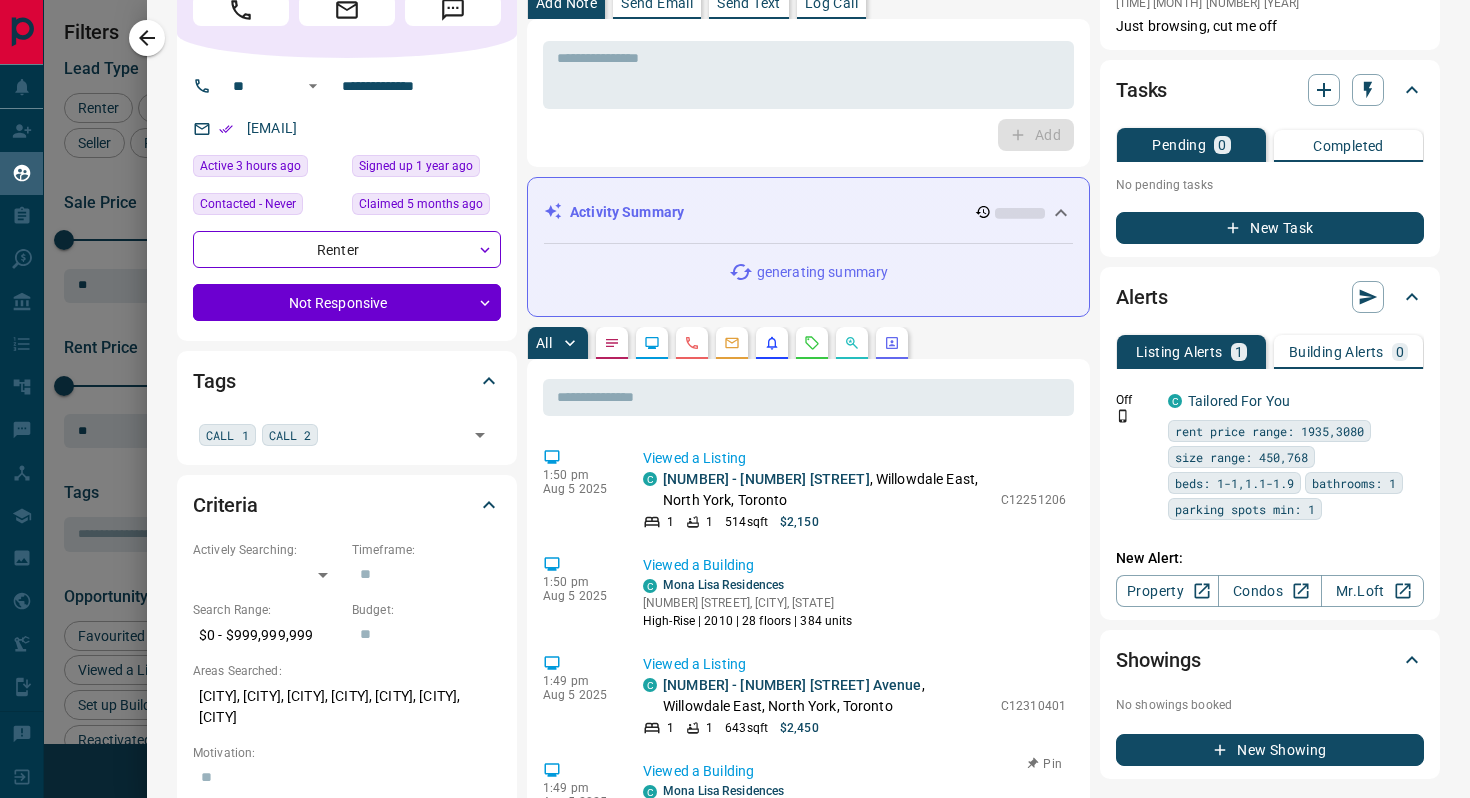 scroll, scrollTop: 0, scrollLeft: 0, axis: both 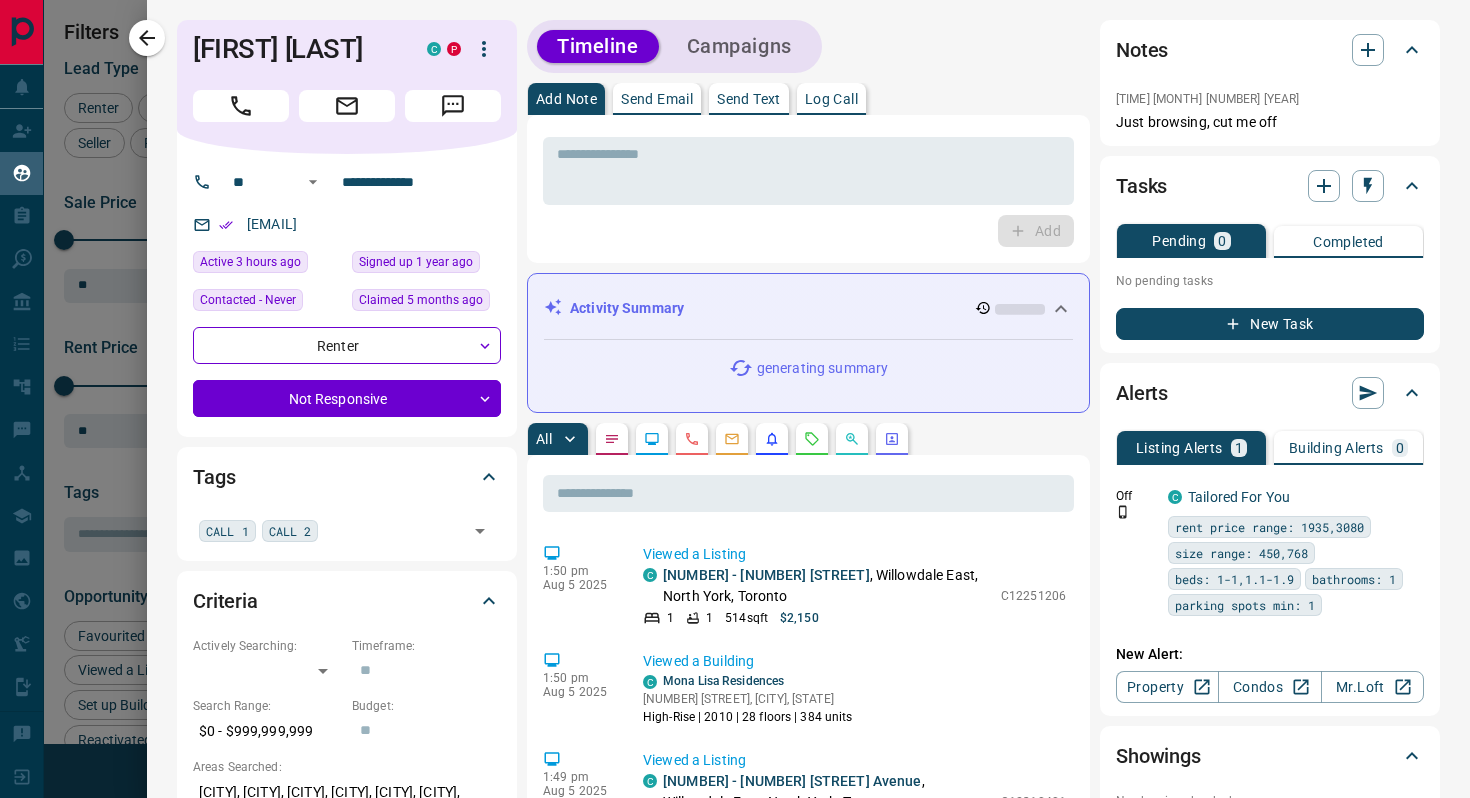 click 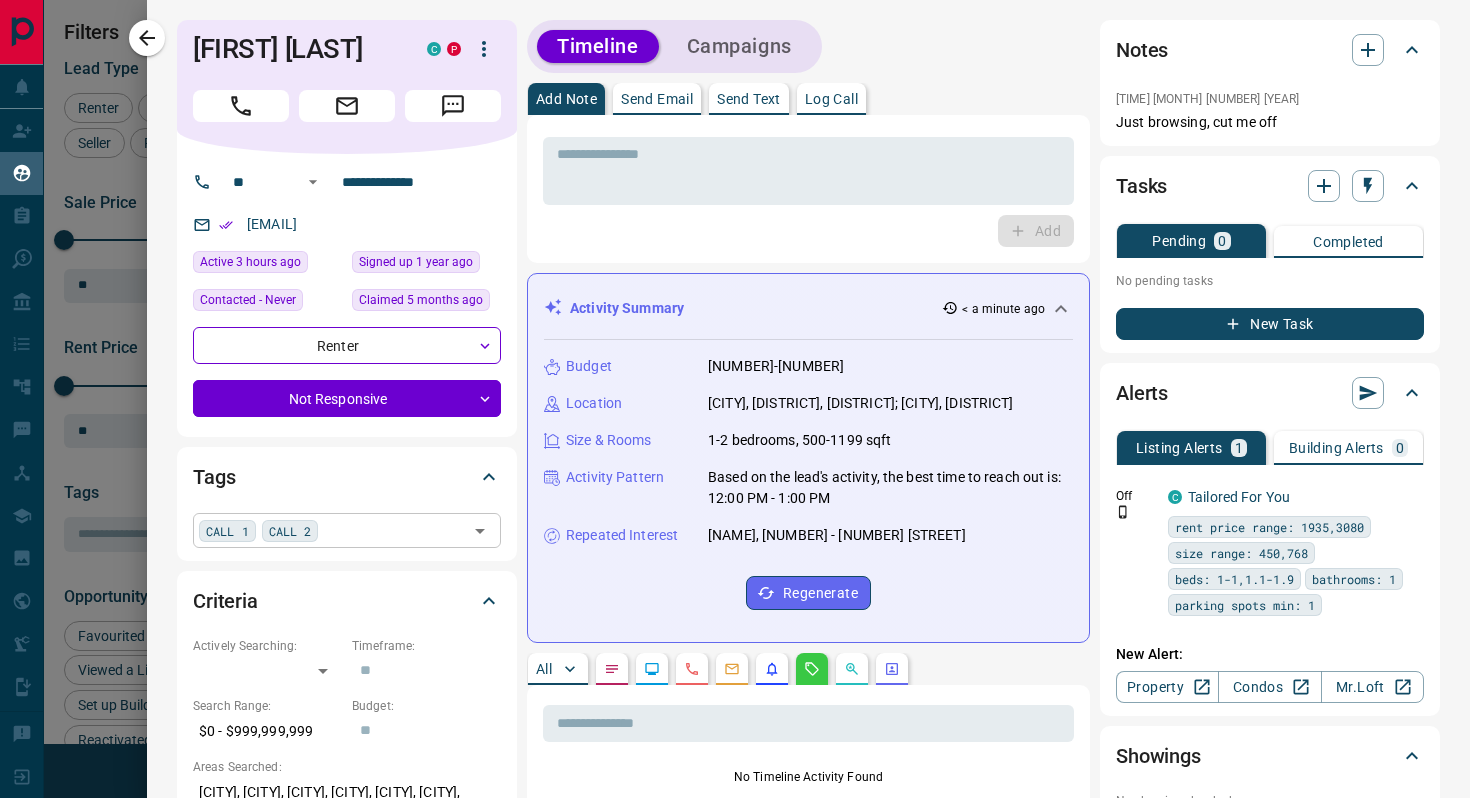 click 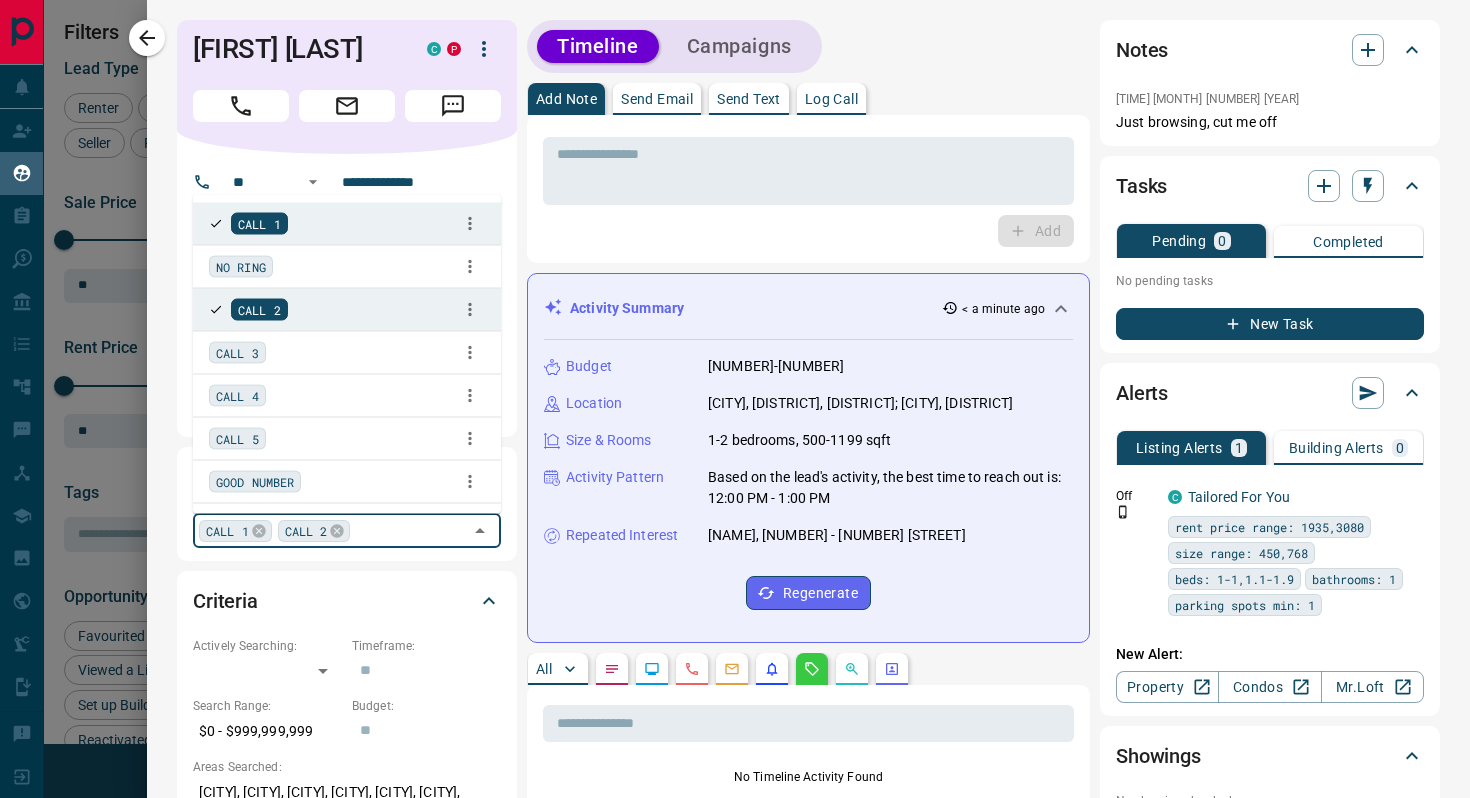 click on "CALL 3" at bounding box center [237, 352] 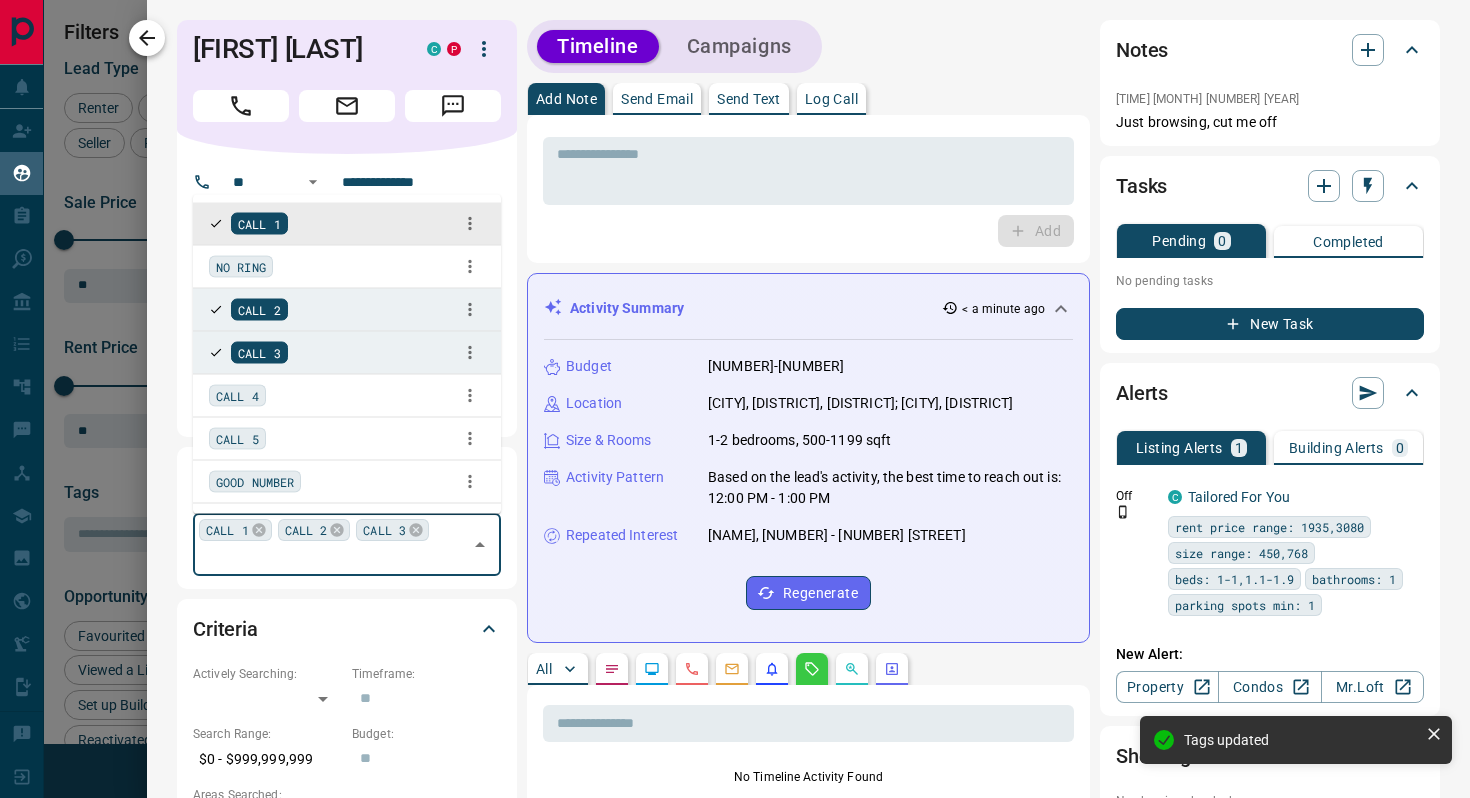 click 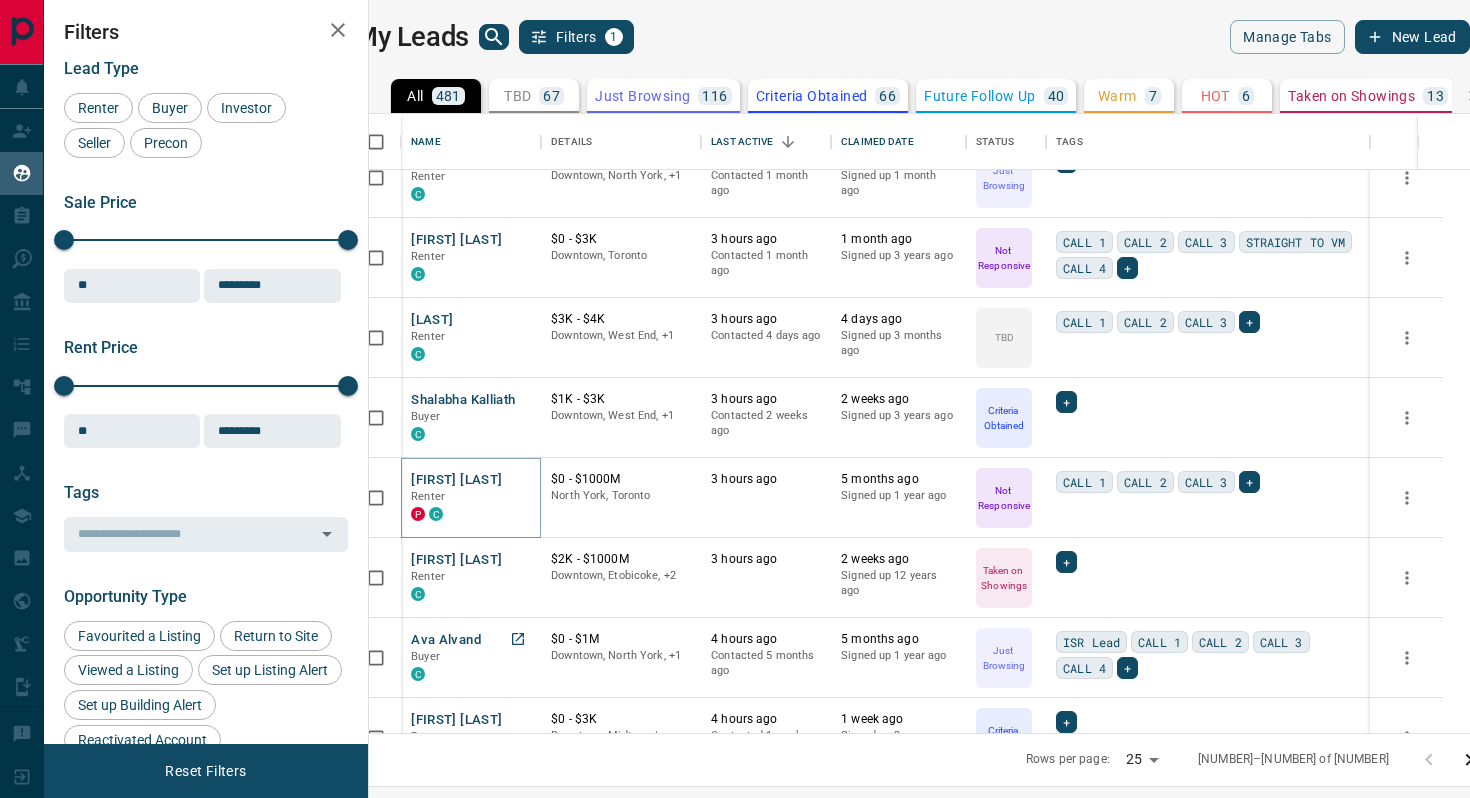 scroll, scrollTop: 859, scrollLeft: 0, axis: vertical 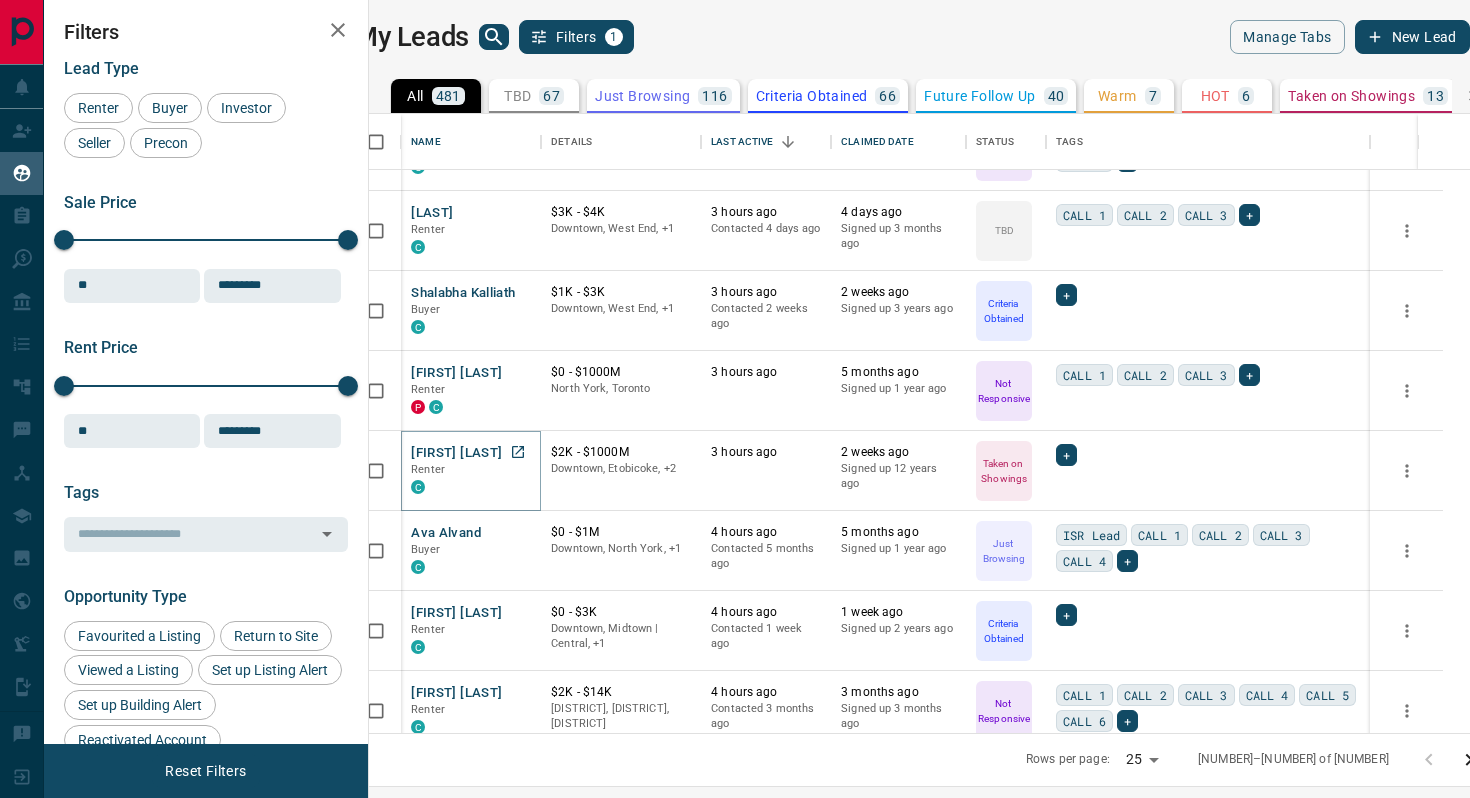 click on "[FIRST] [LAST]" at bounding box center [456, 453] 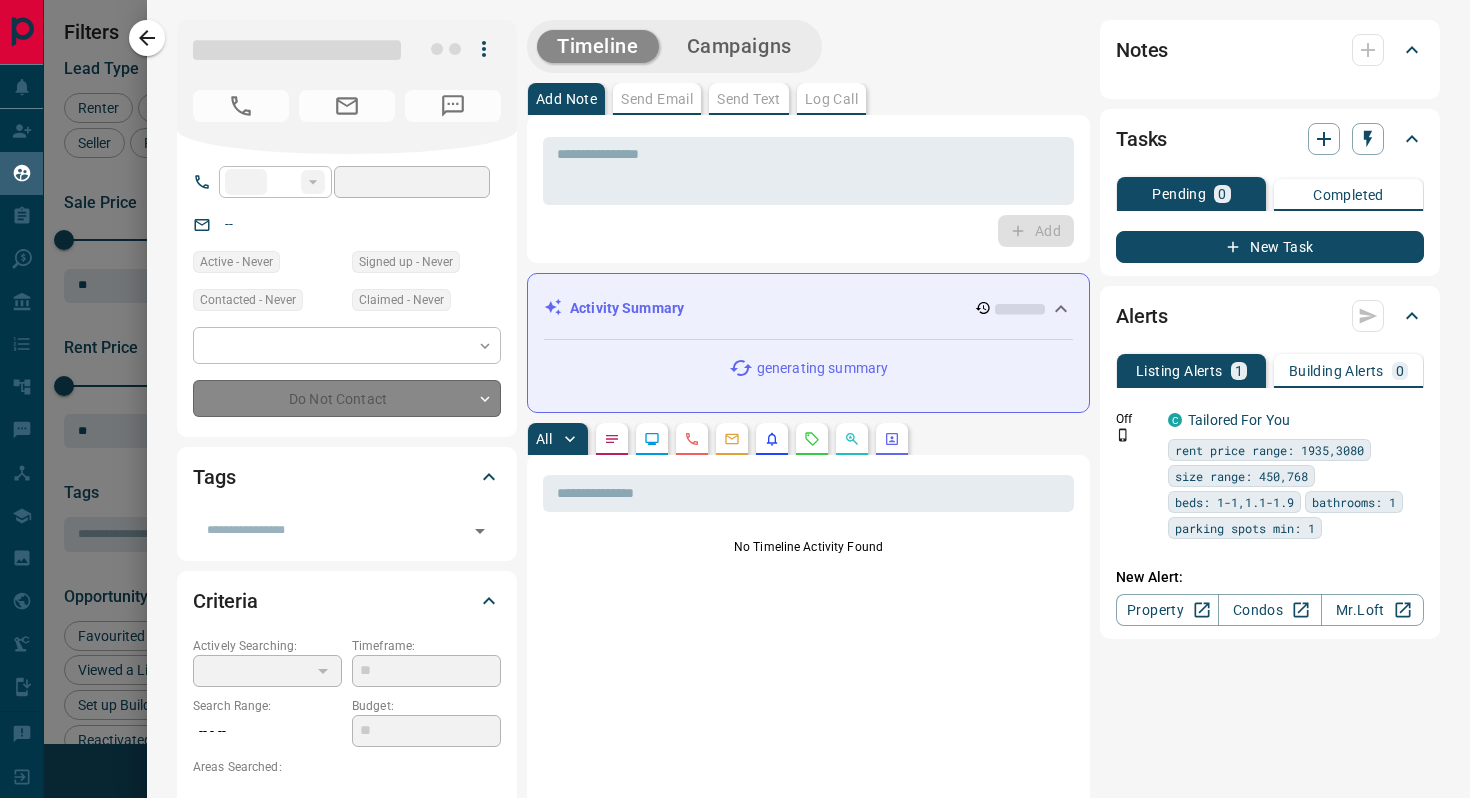 type on "**" 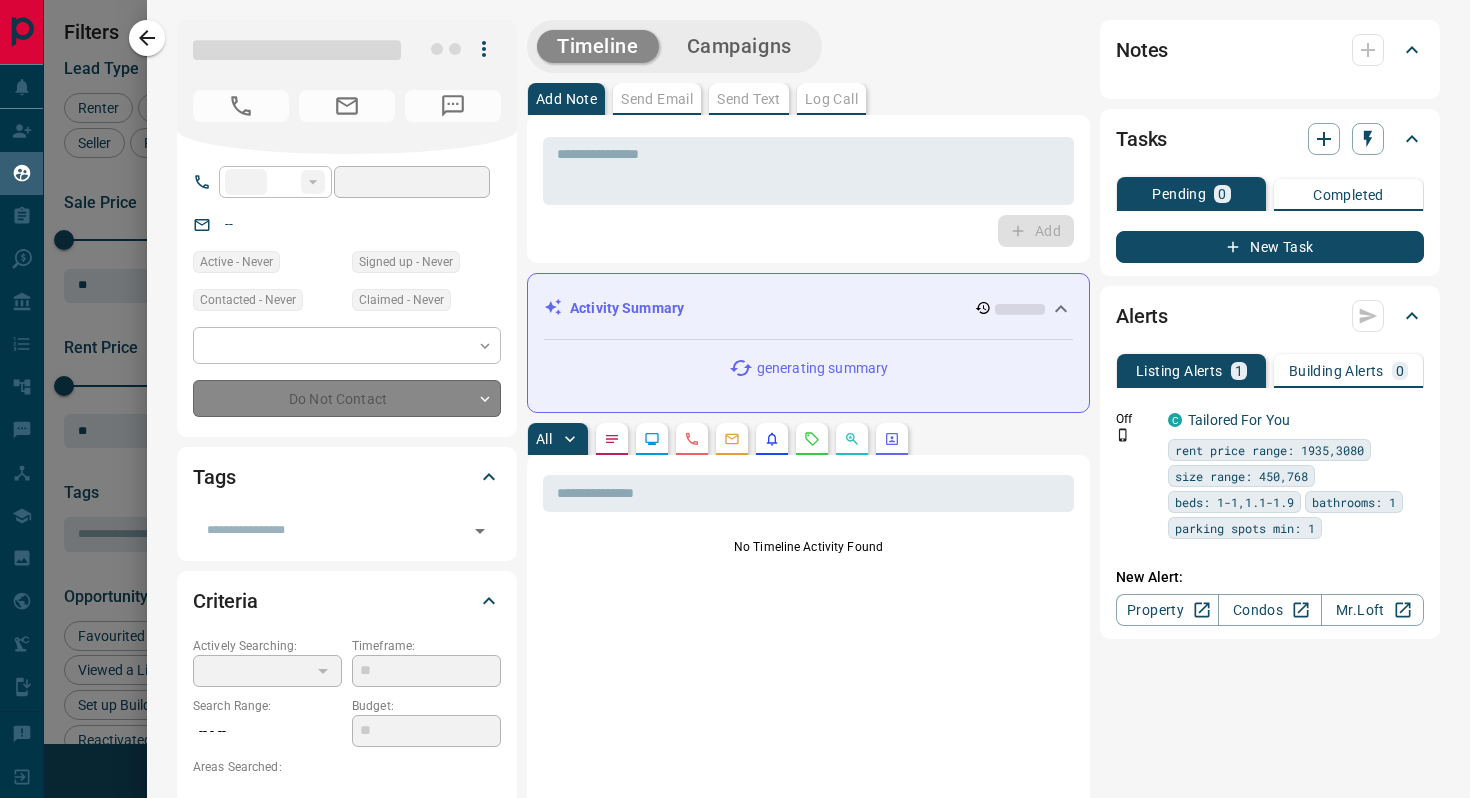 type on "**********" 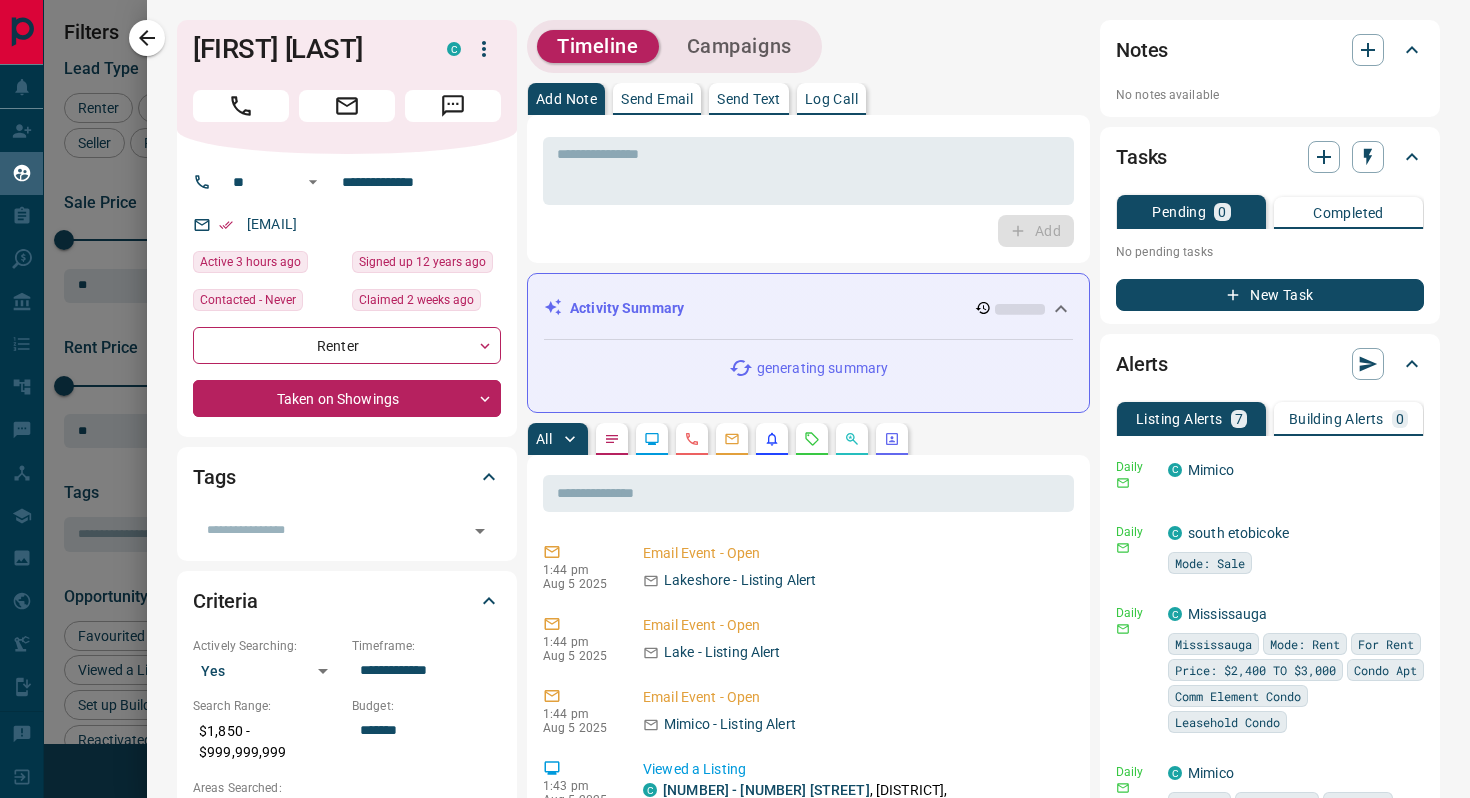 scroll, scrollTop: 0, scrollLeft: 0, axis: both 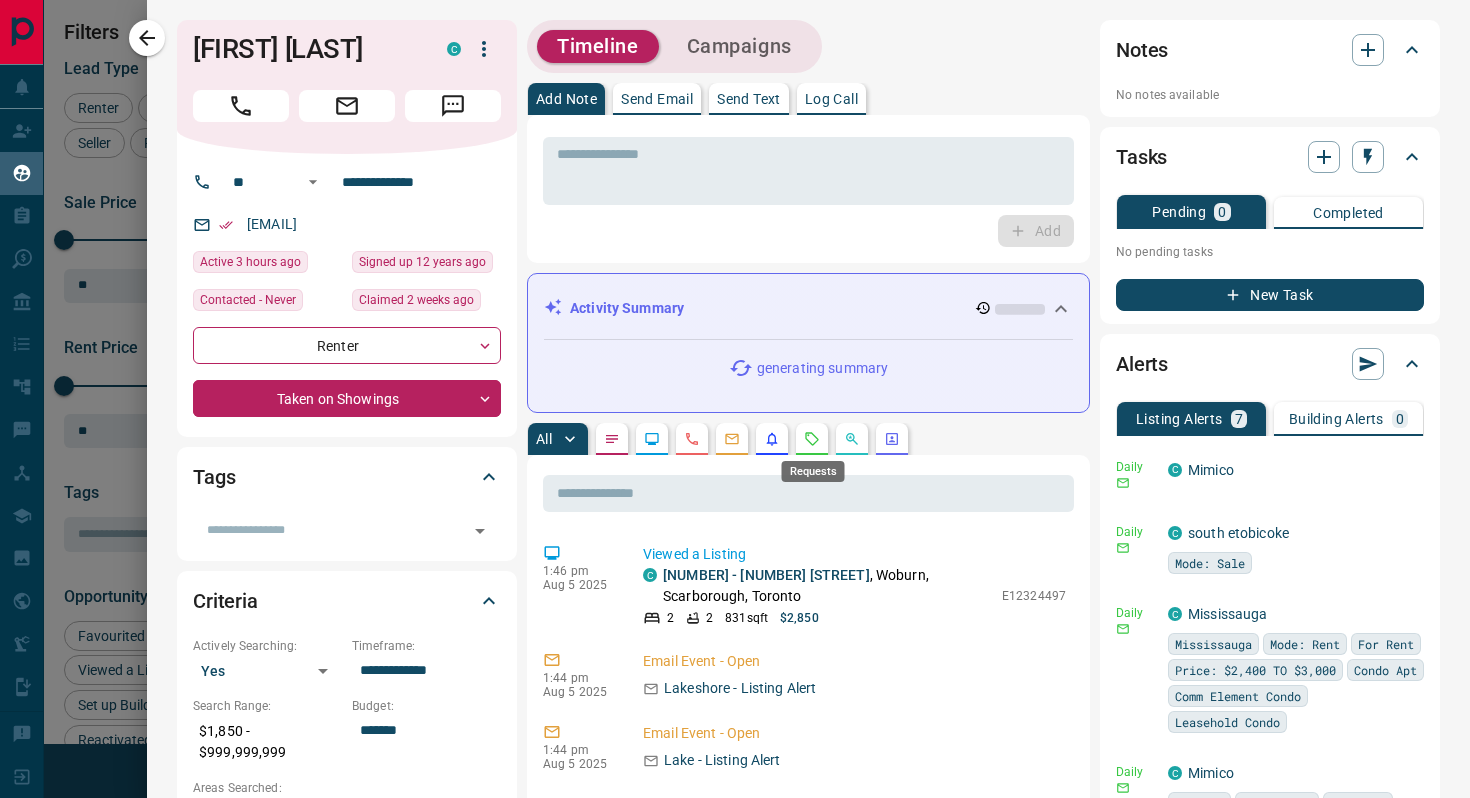 click 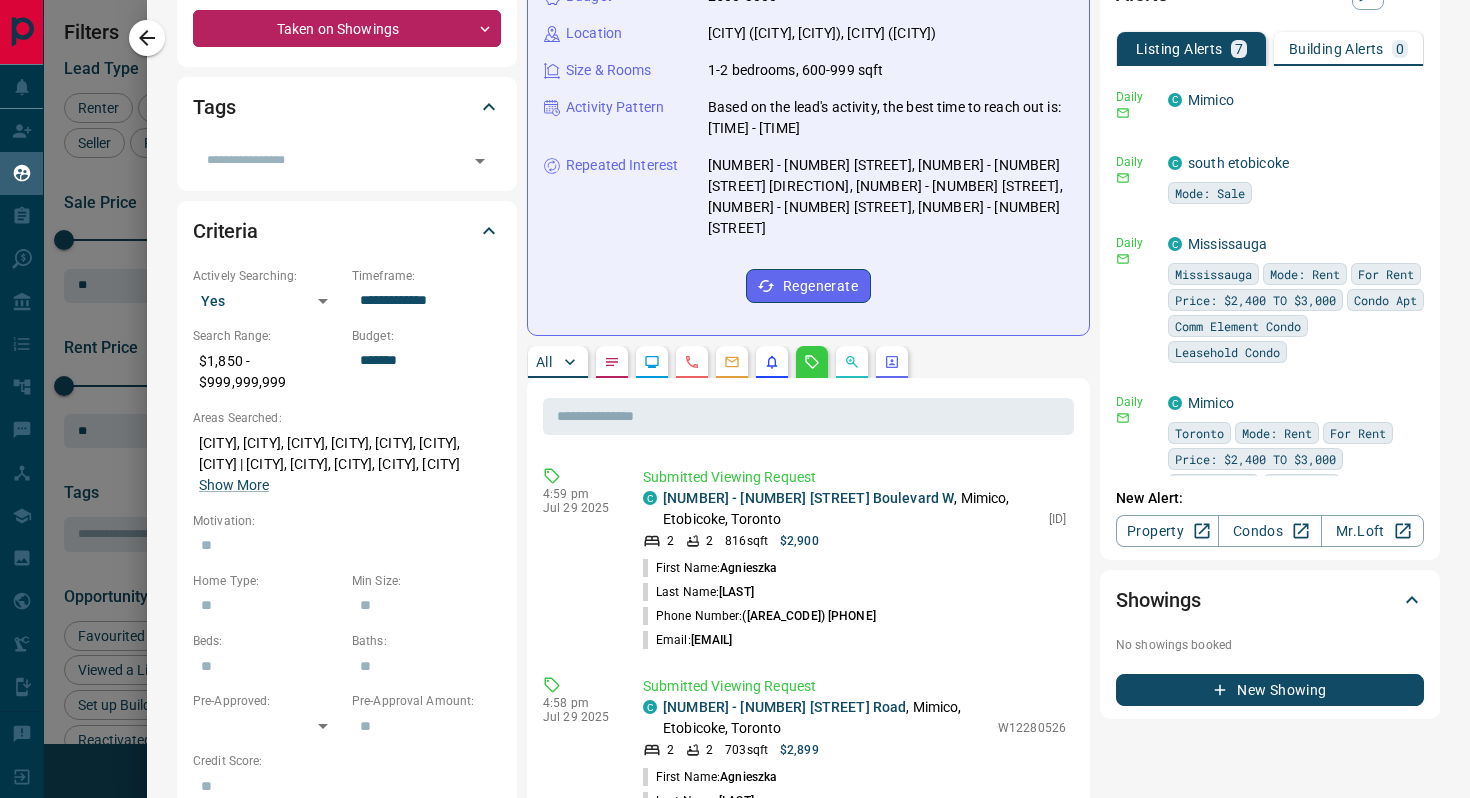 scroll, scrollTop: 492, scrollLeft: 0, axis: vertical 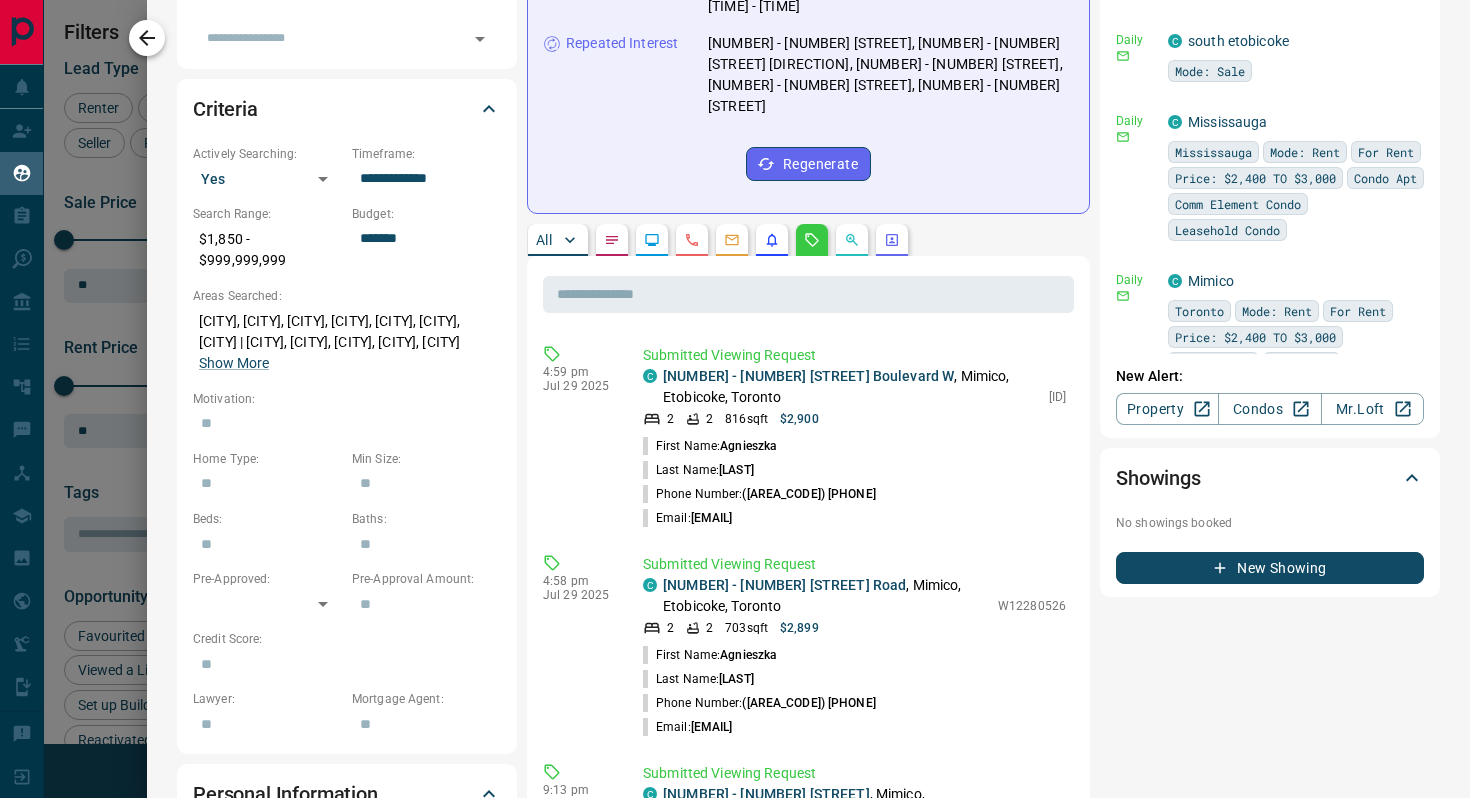 click 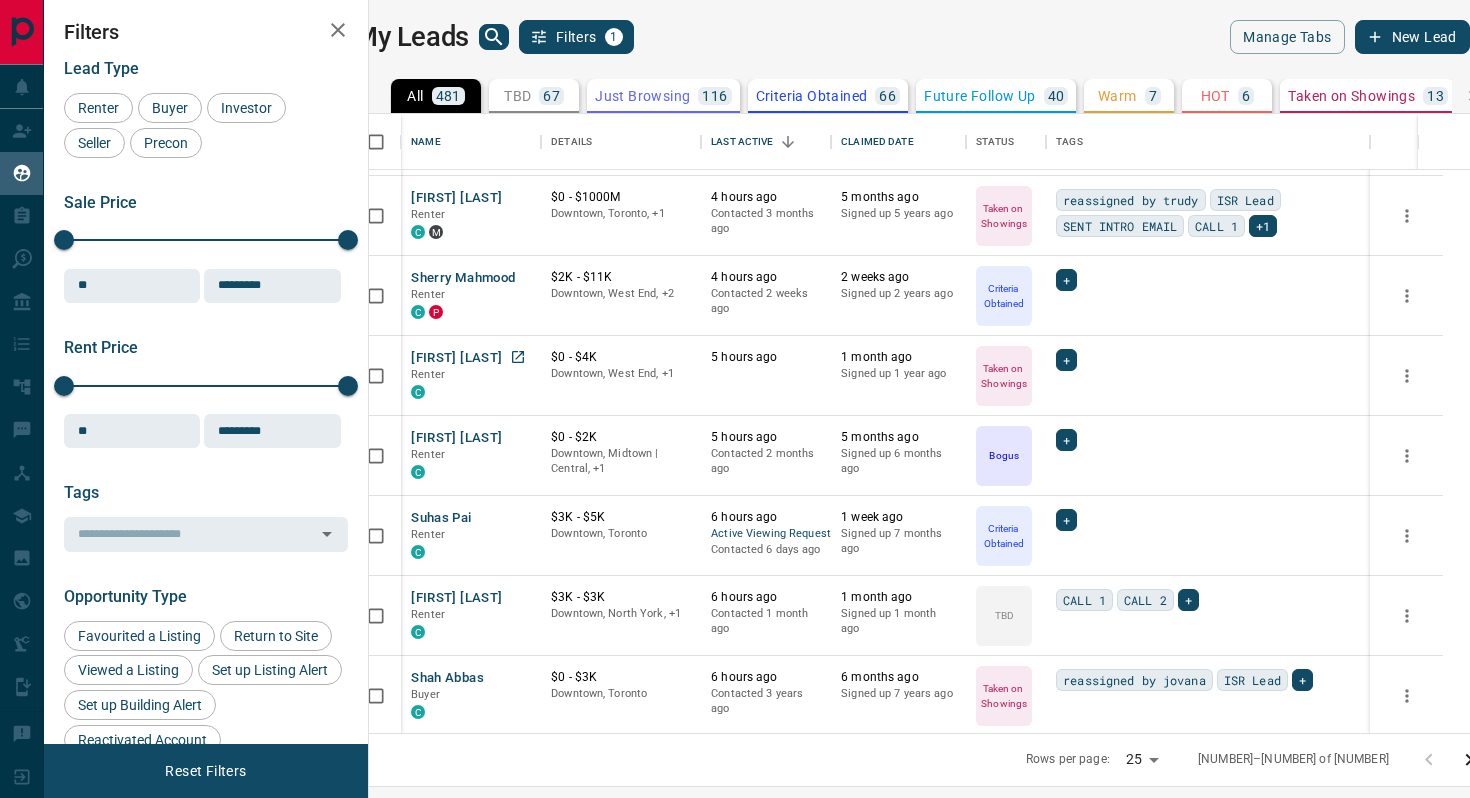 scroll, scrollTop: 1437, scrollLeft: 0, axis: vertical 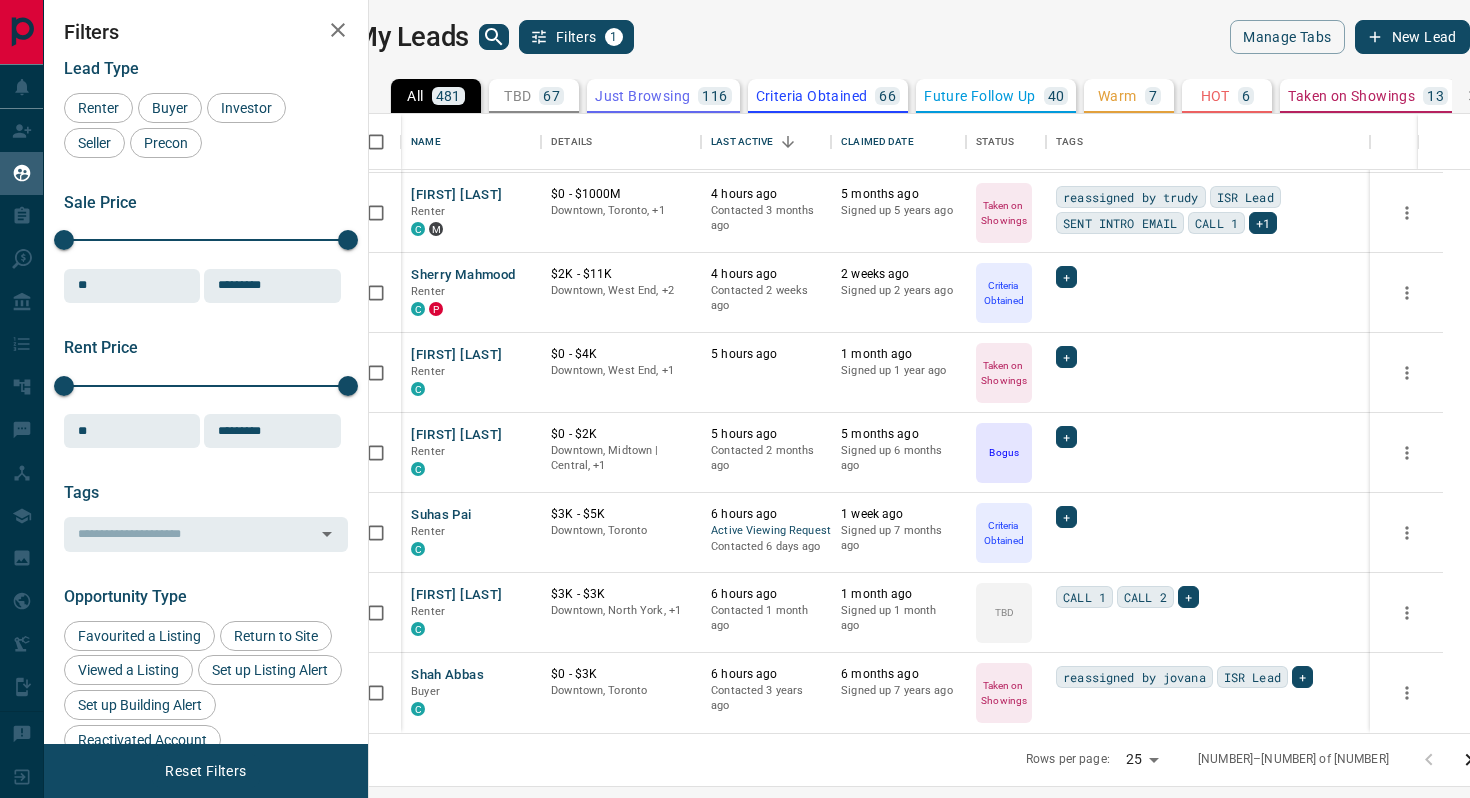 click 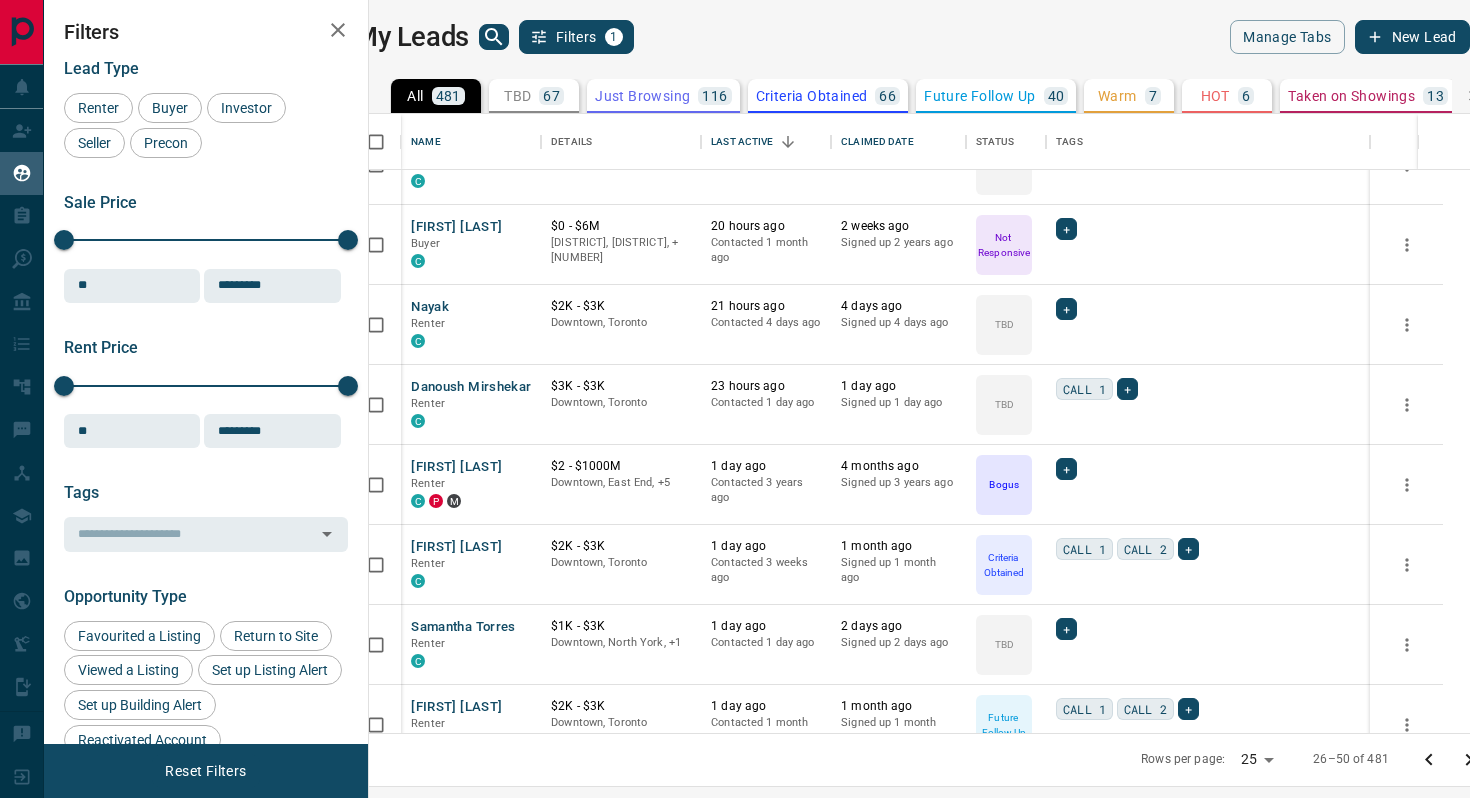 scroll, scrollTop: 699, scrollLeft: 0, axis: vertical 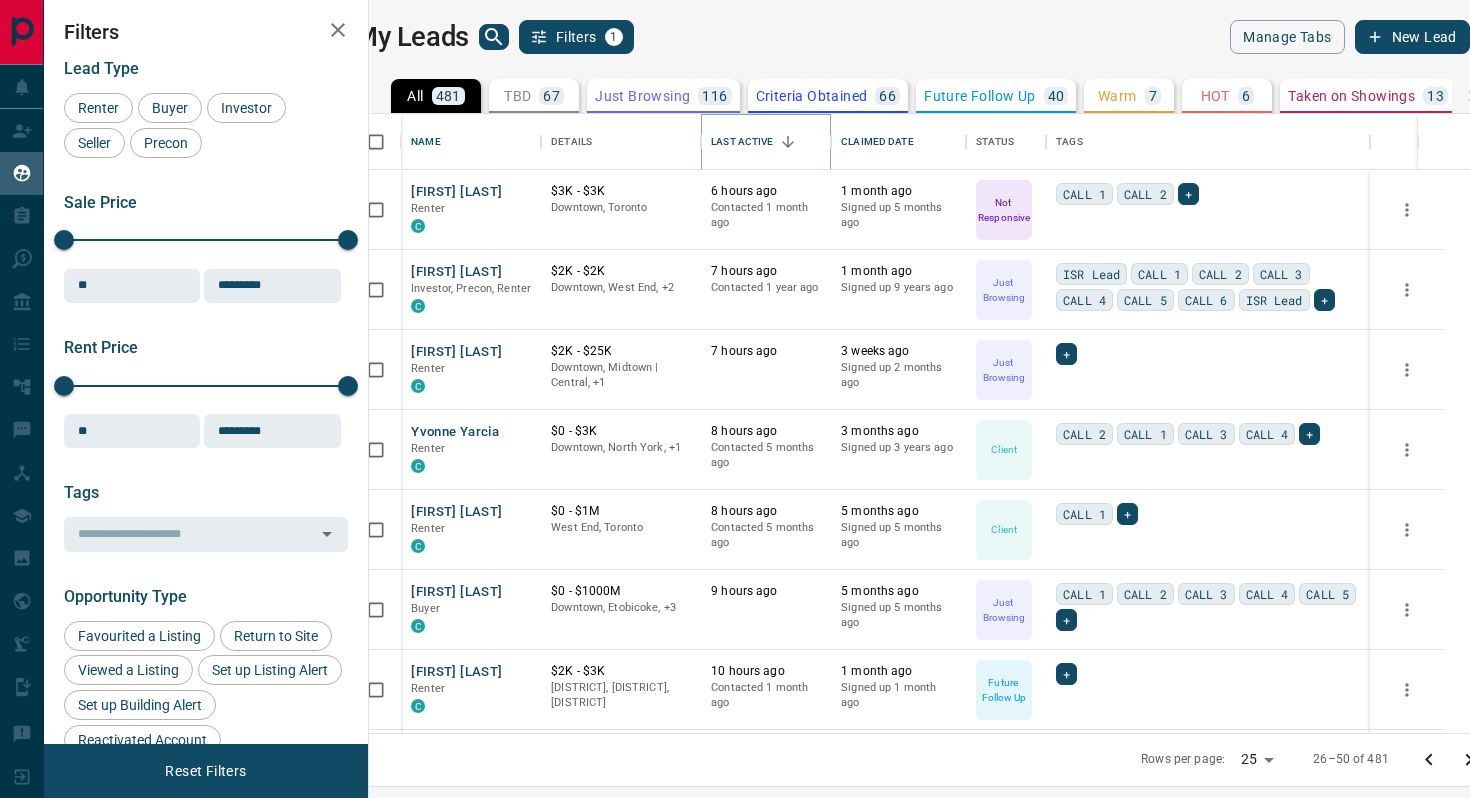 click at bounding box center (788, 142) 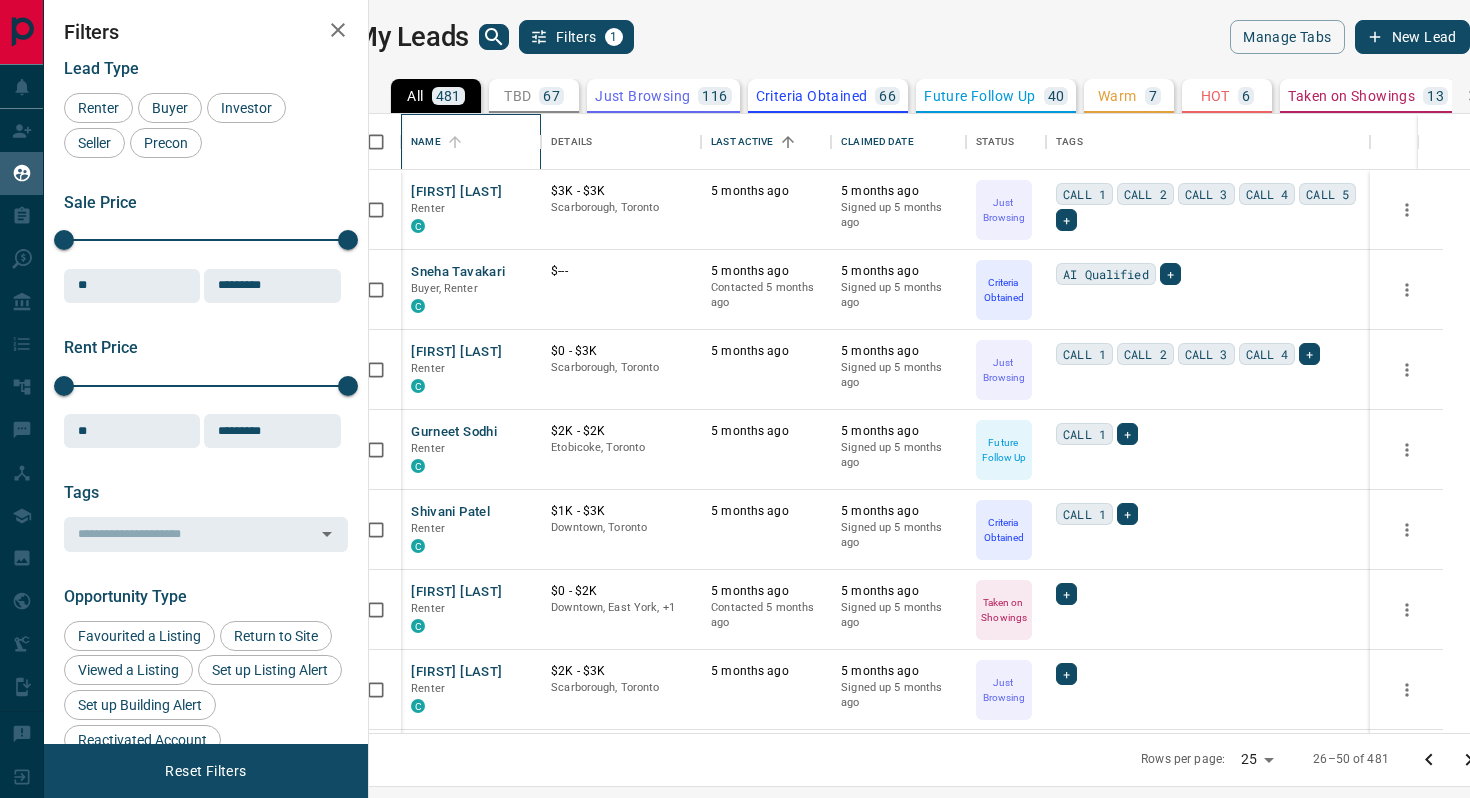 click at bounding box center [455, 142] 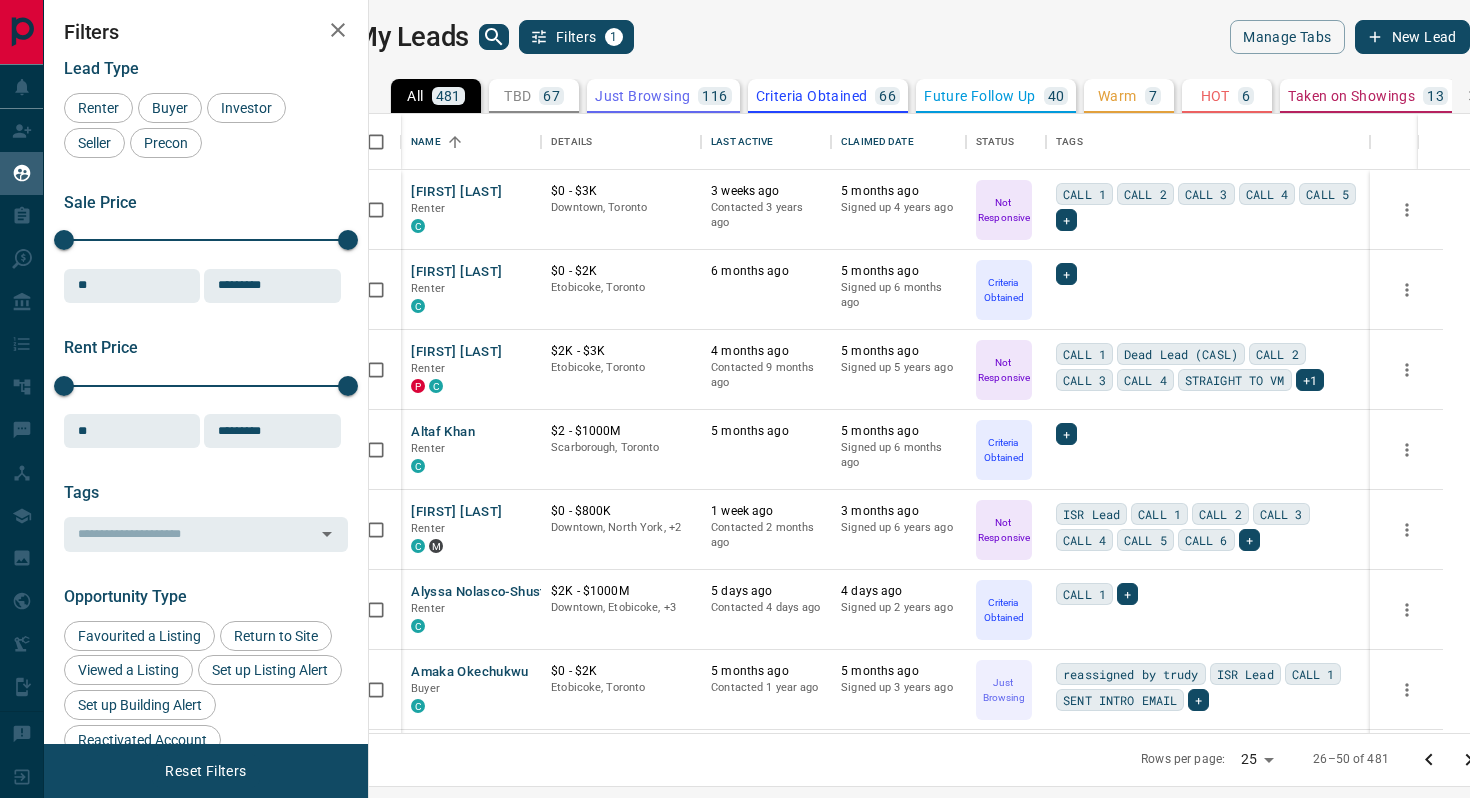 click on "481" at bounding box center (448, 96) 